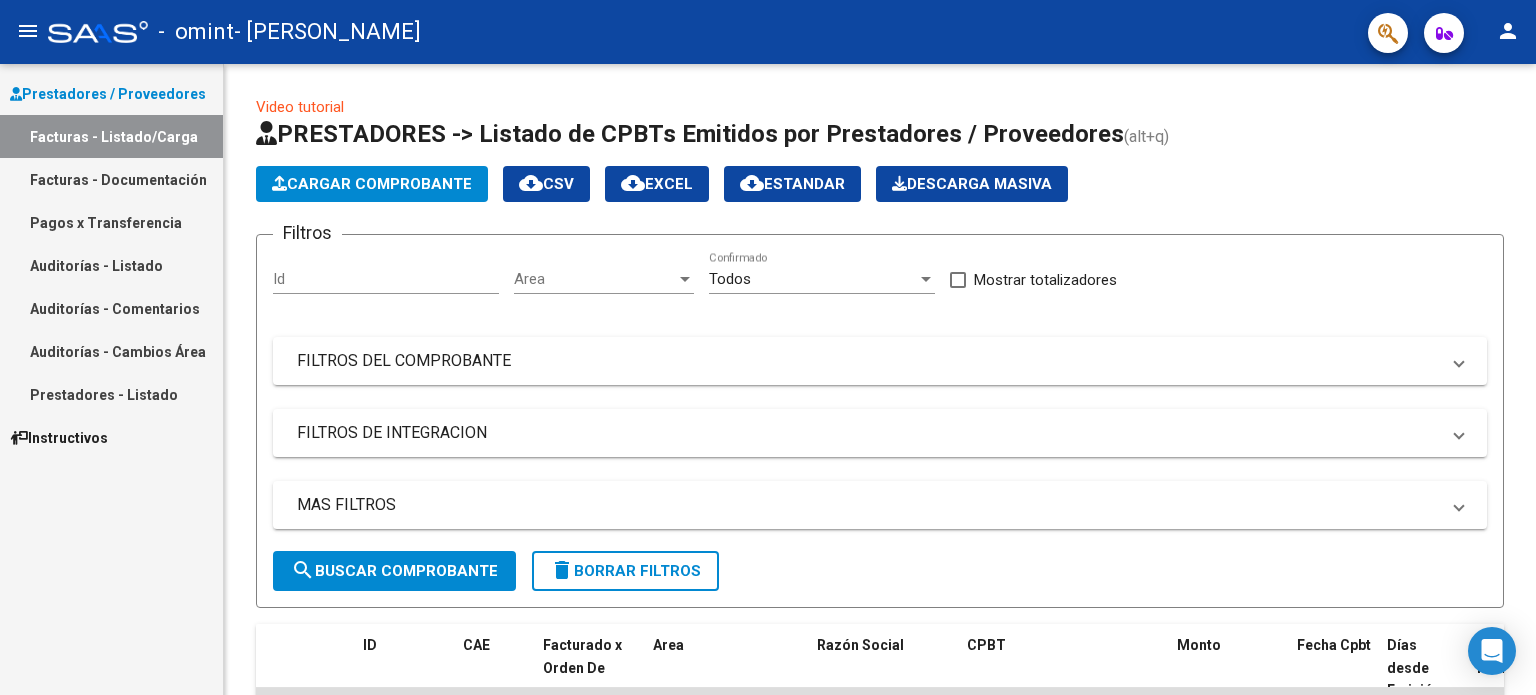 scroll, scrollTop: 0, scrollLeft: 0, axis: both 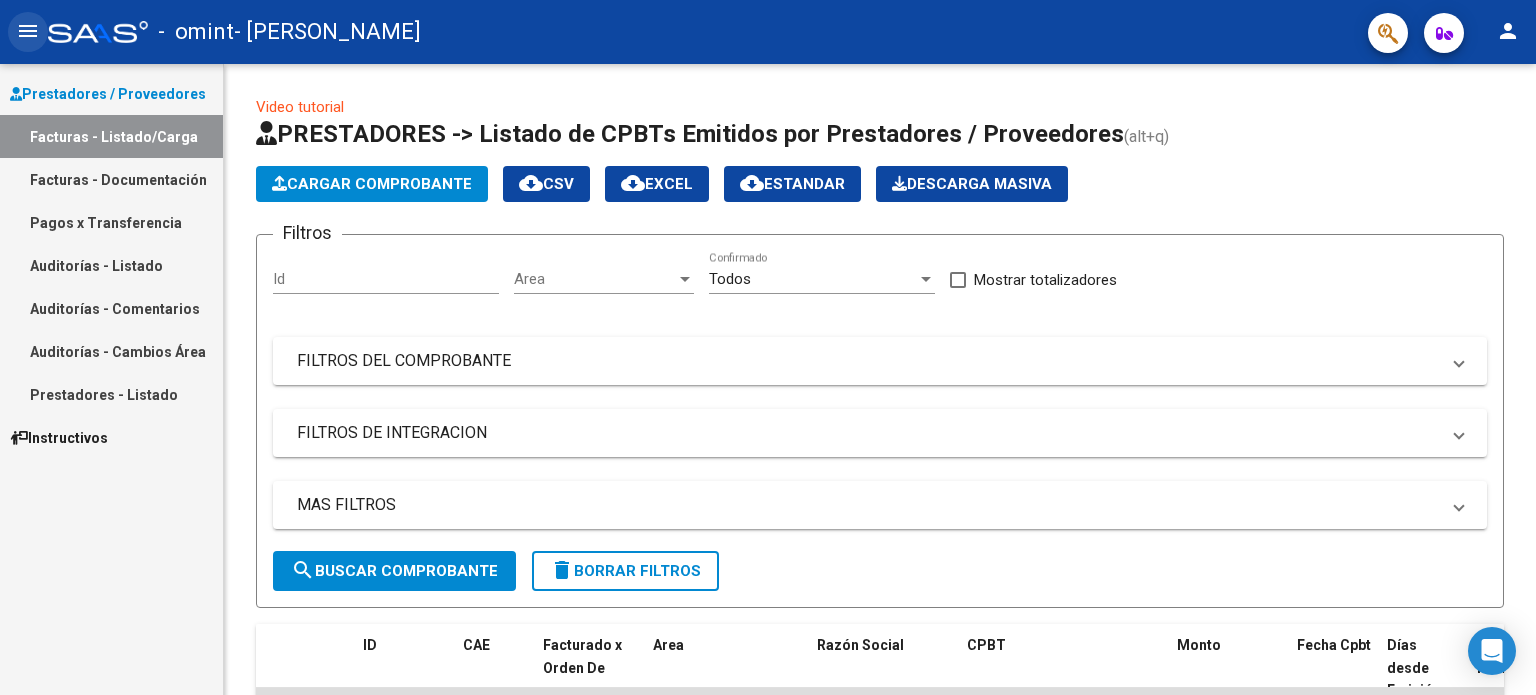 click on "menu" 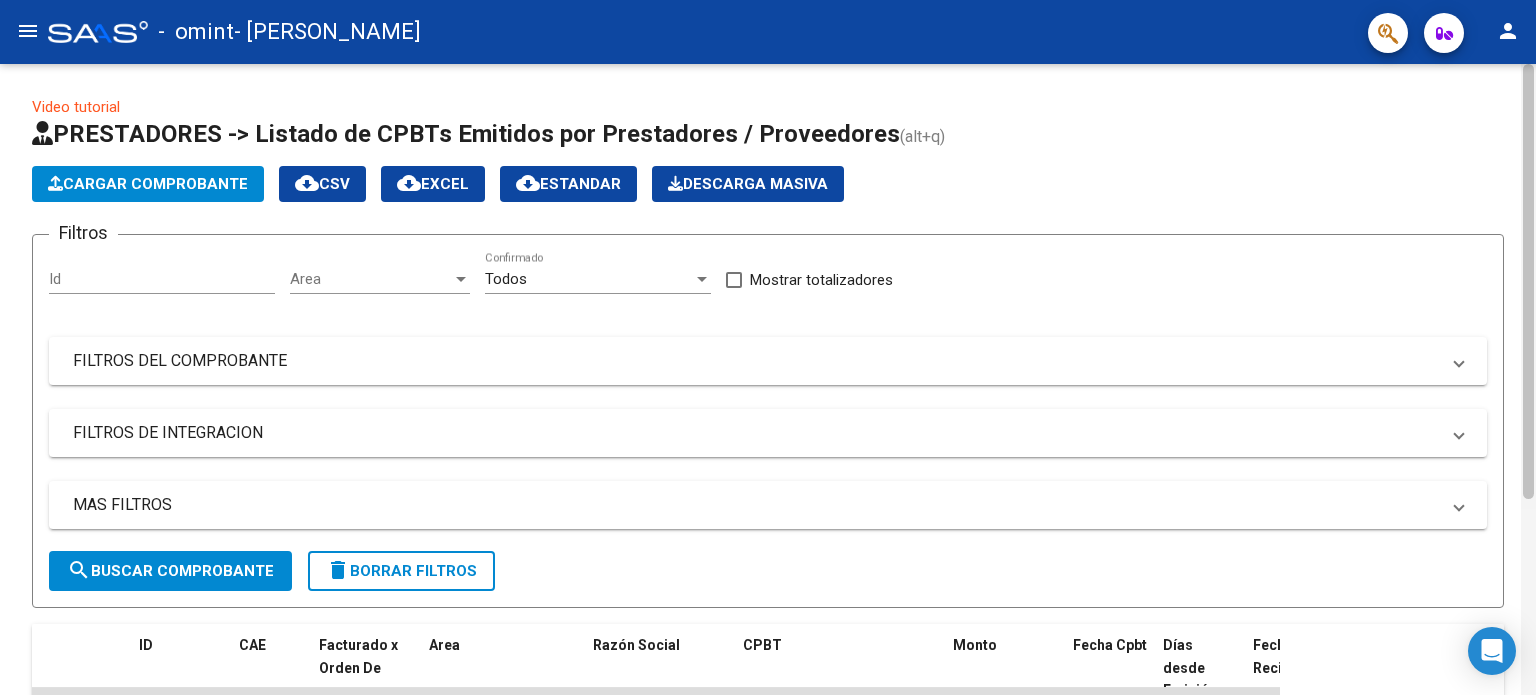 scroll, scrollTop: 285, scrollLeft: 0, axis: vertical 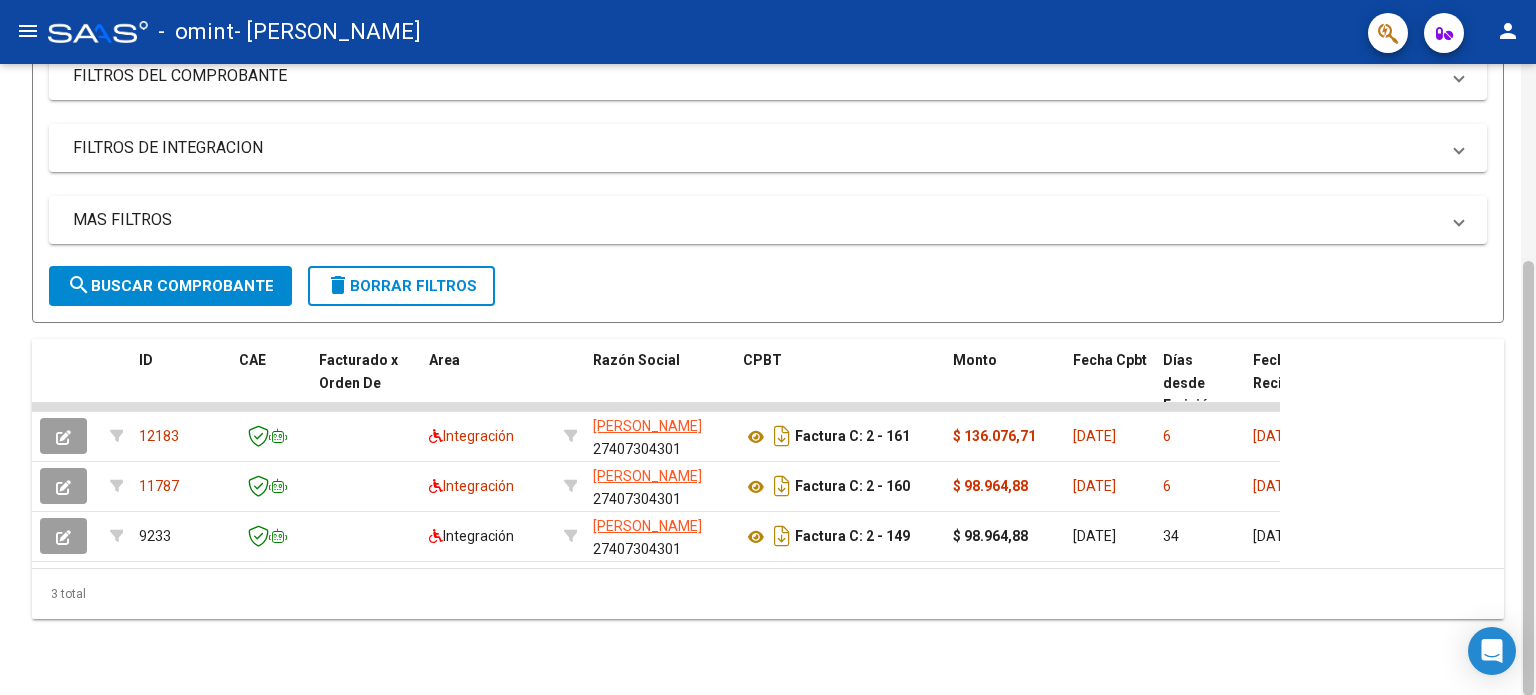 drag, startPoint x: 1535, startPoint y: 251, endPoint x: 1535, endPoint y: 409, distance: 158 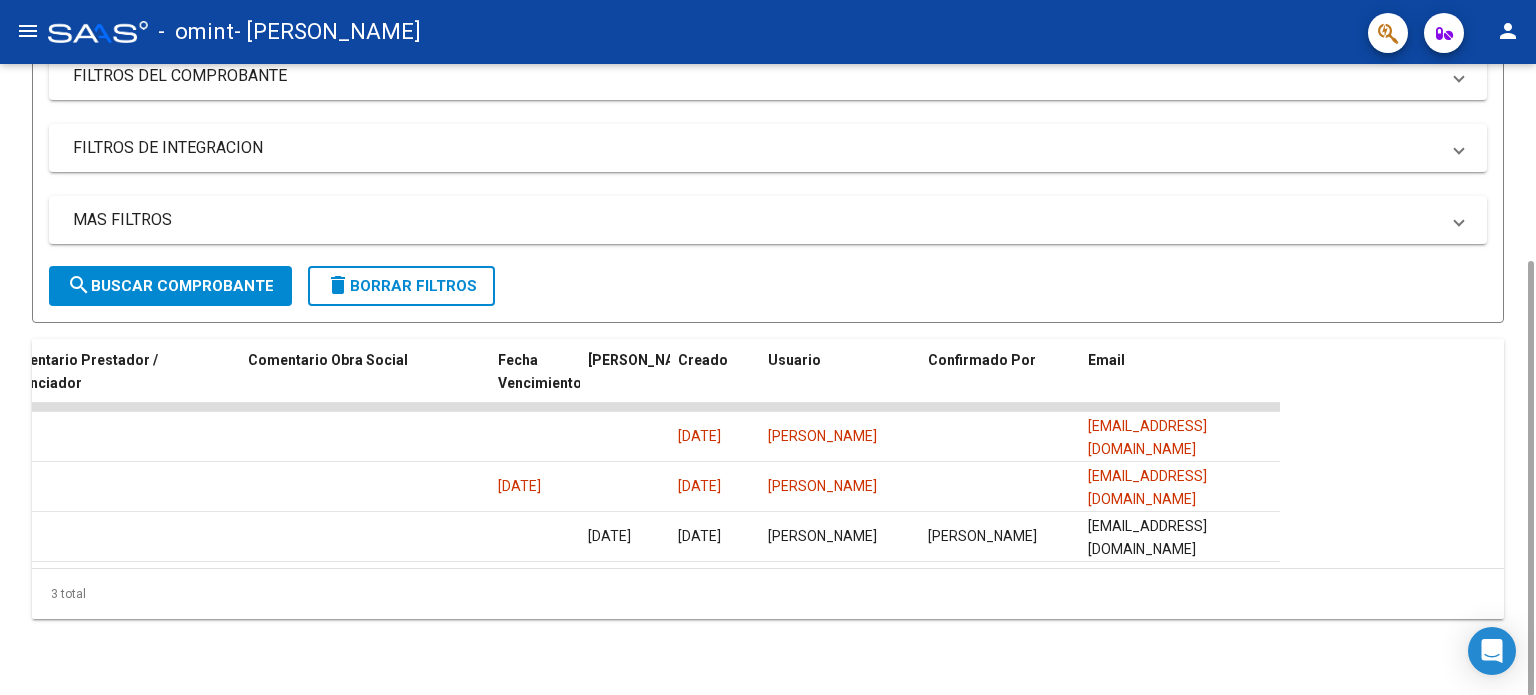 scroll, scrollTop: 0, scrollLeft: 0, axis: both 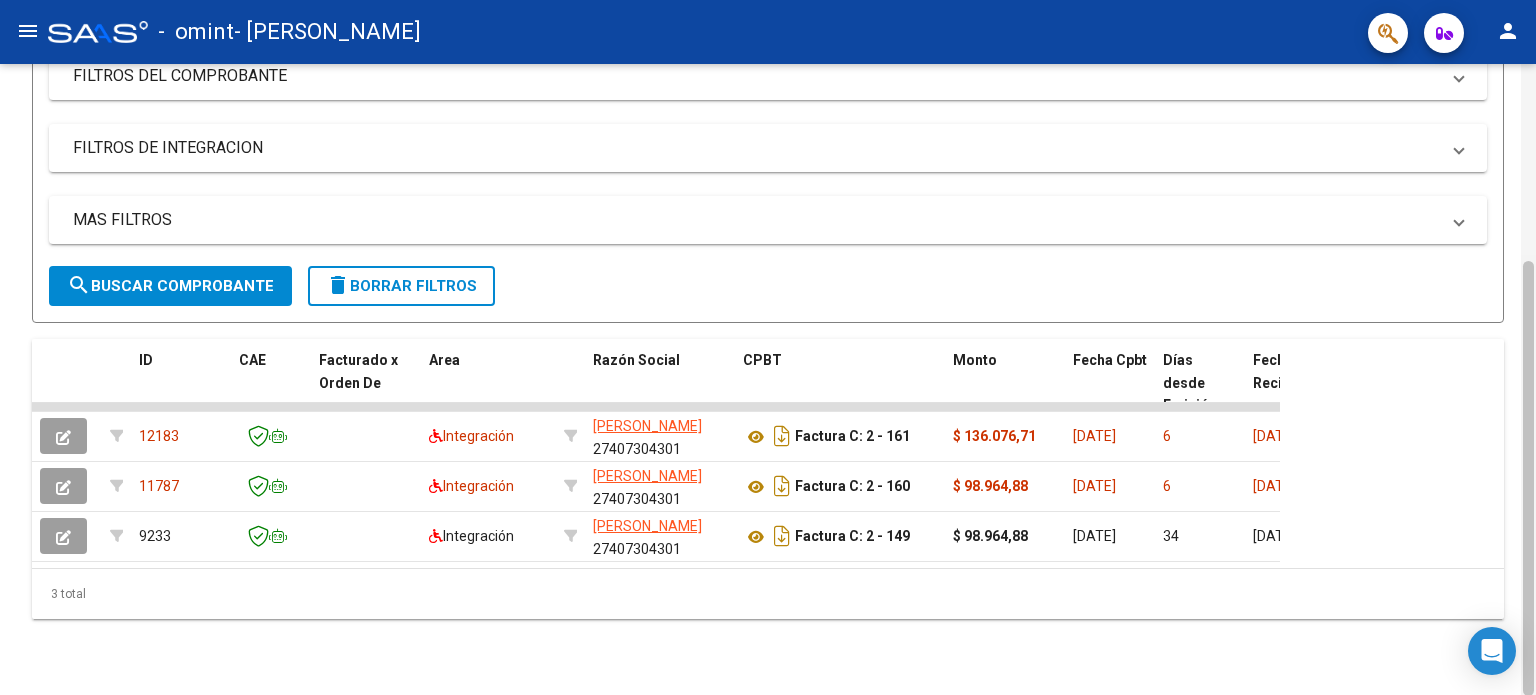 drag, startPoint x: 1535, startPoint y: 392, endPoint x: 1535, endPoint y: 198, distance: 194 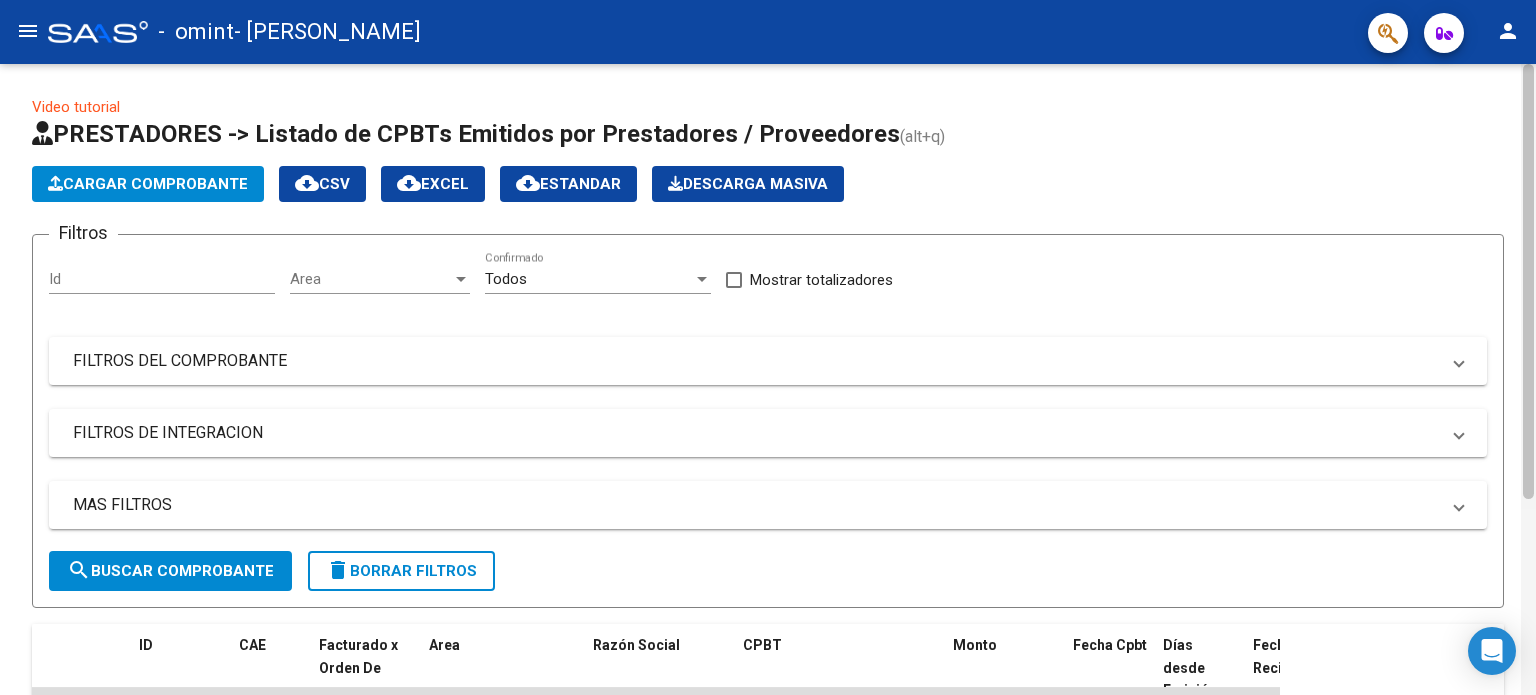 click 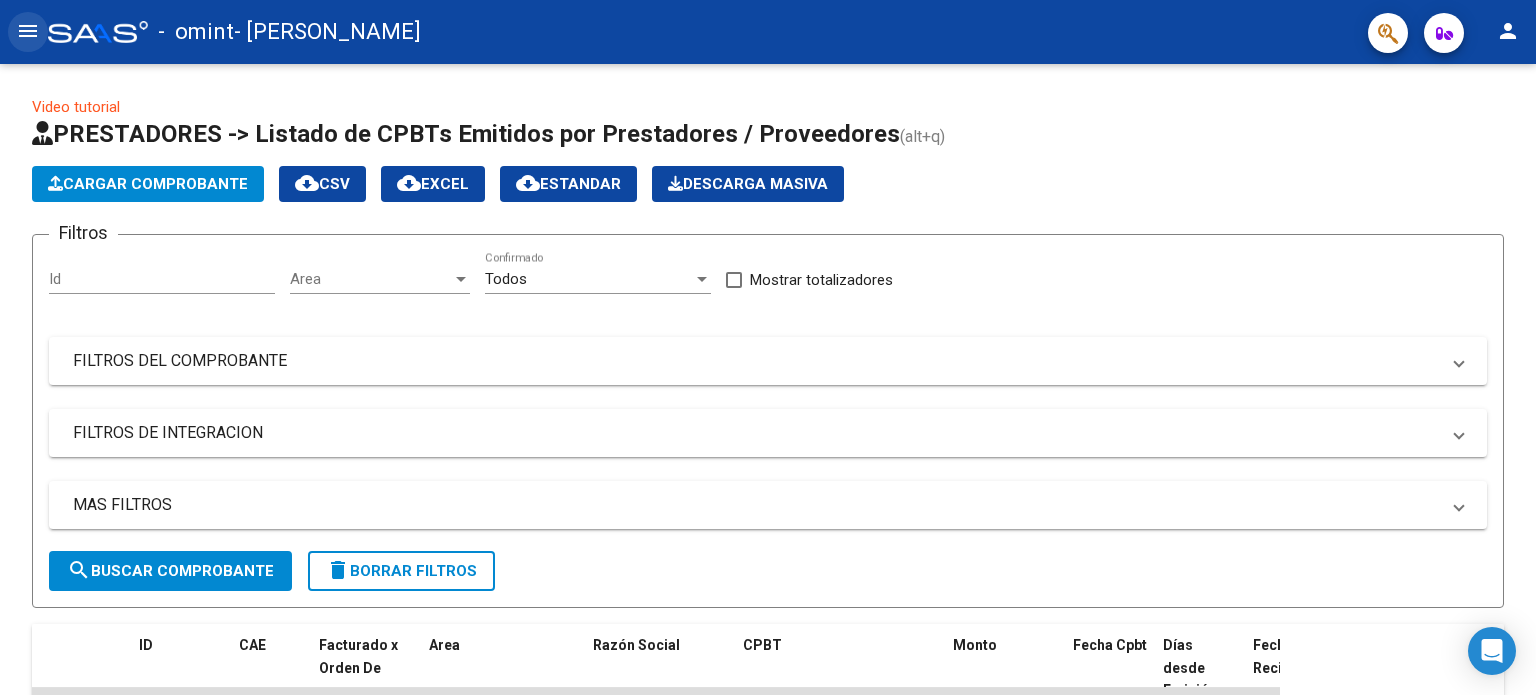 click on "menu" 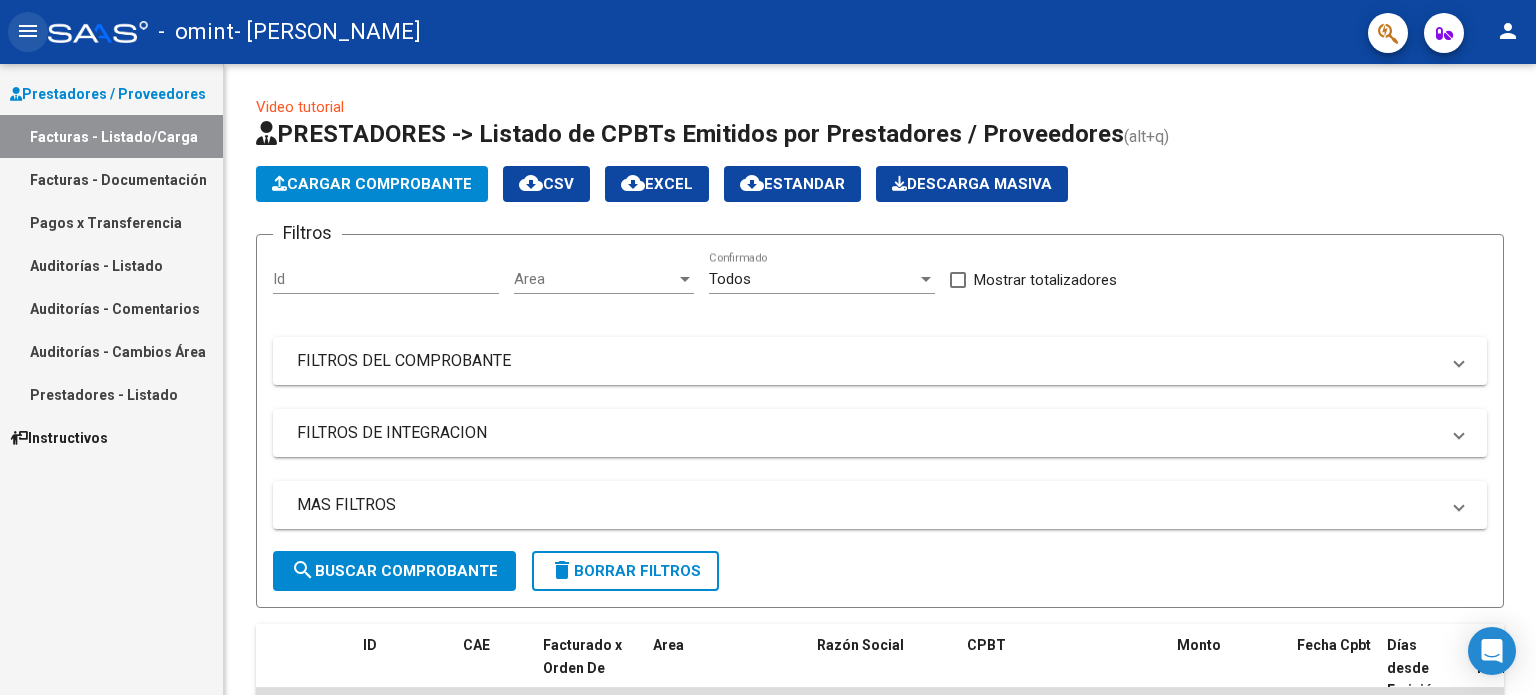 click on "menu" 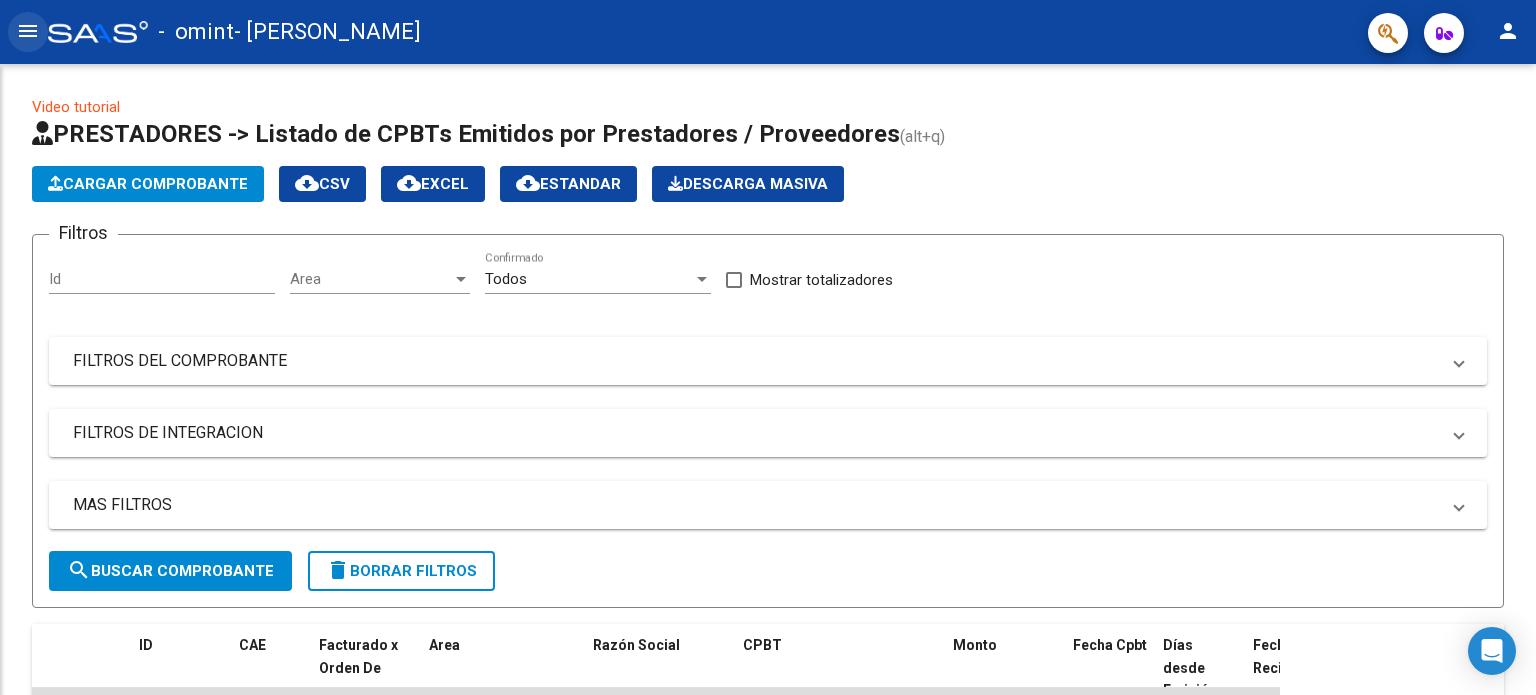 click on "menu" 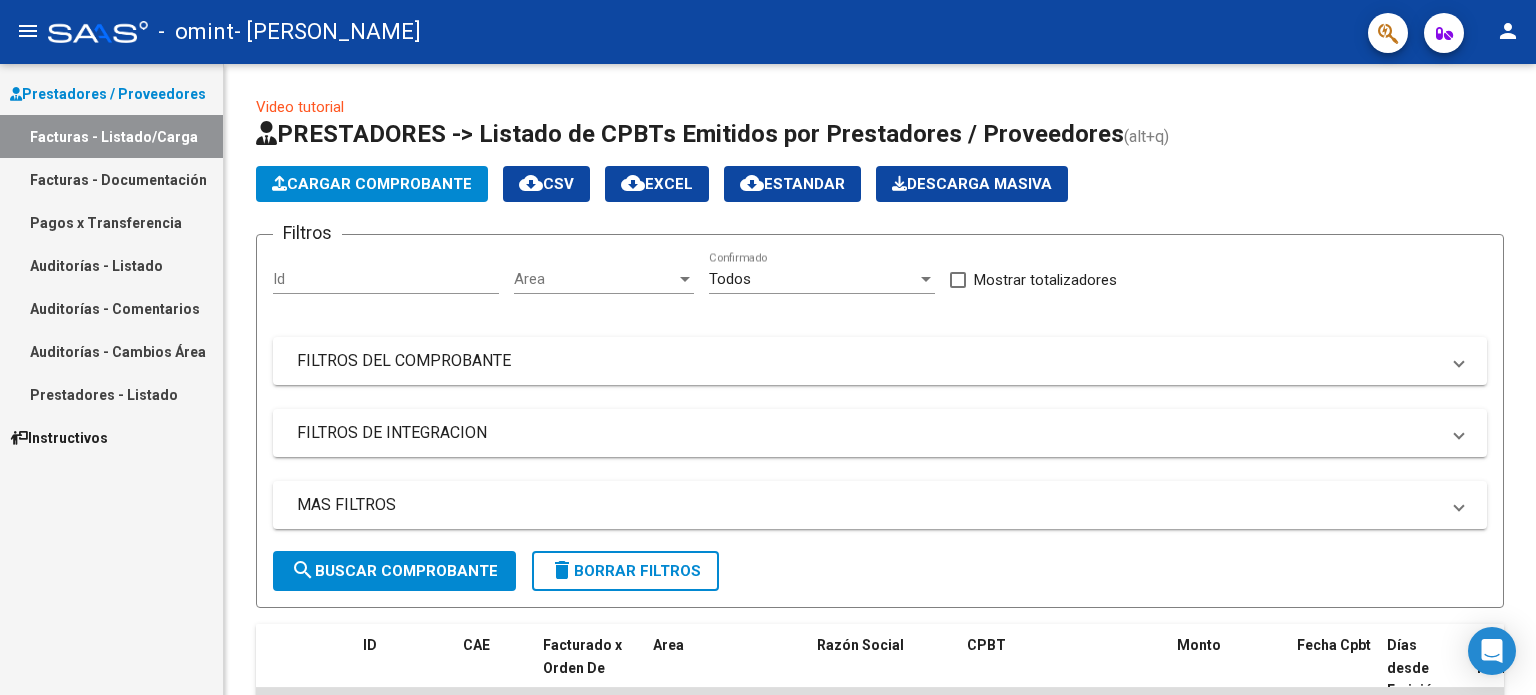 click on "person" 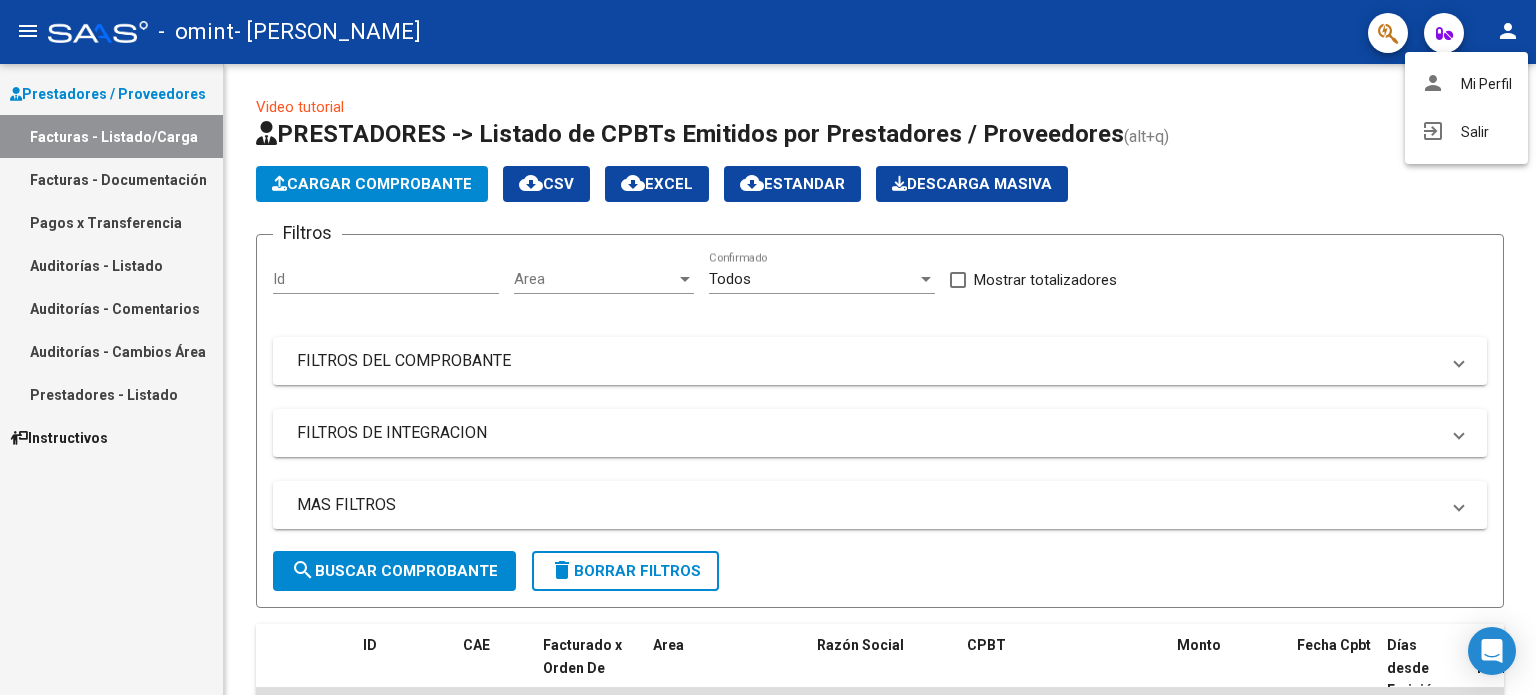 click at bounding box center [768, 347] 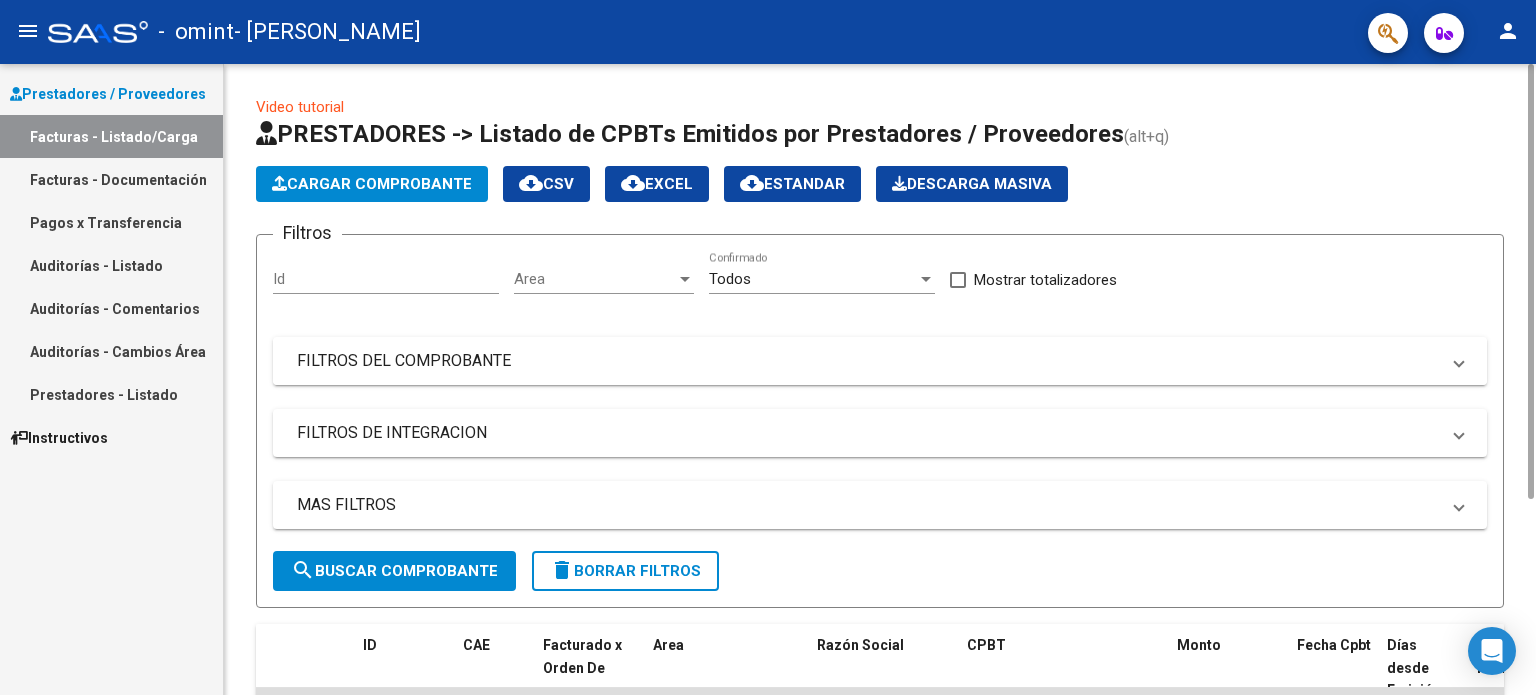 click on "FILTROS DEL COMPROBANTE" at bounding box center [880, 361] 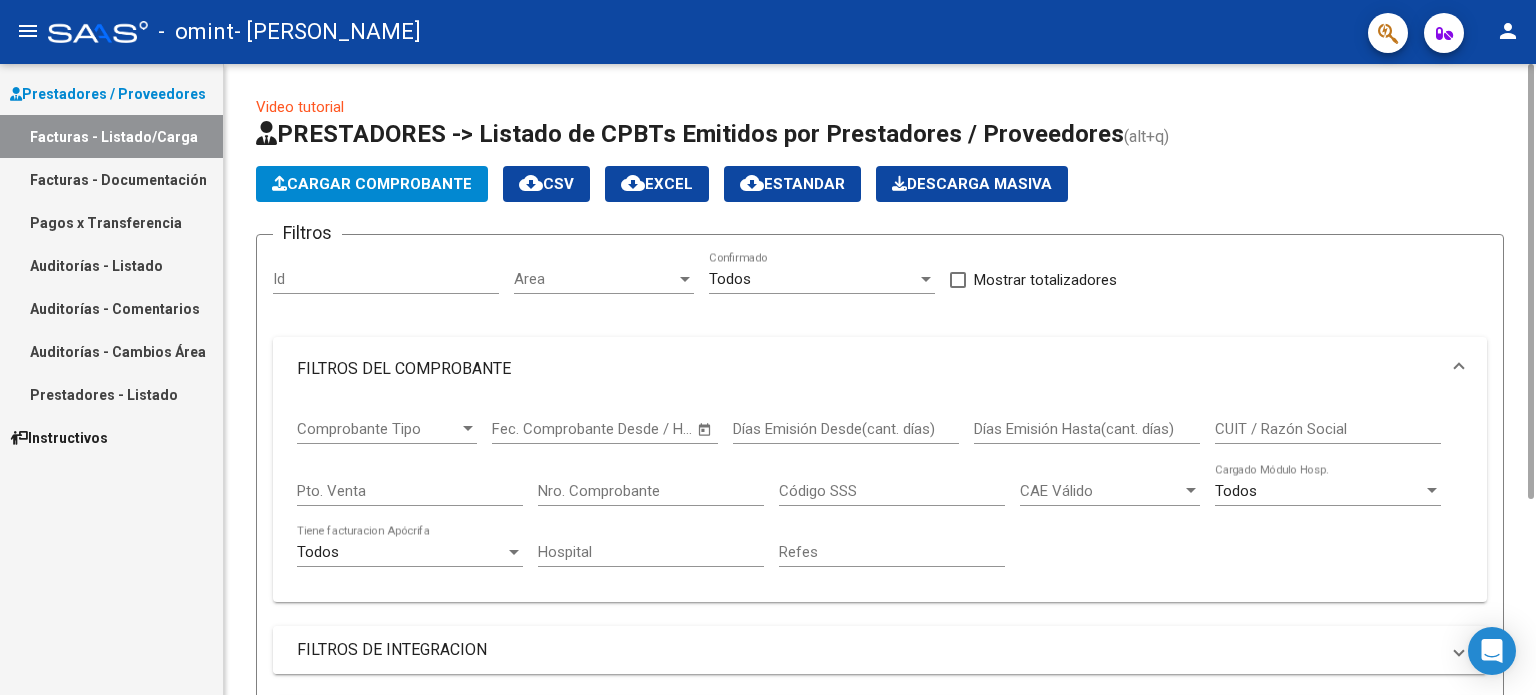 click on "FILTROS DE INTEGRACION" at bounding box center (868, 650) 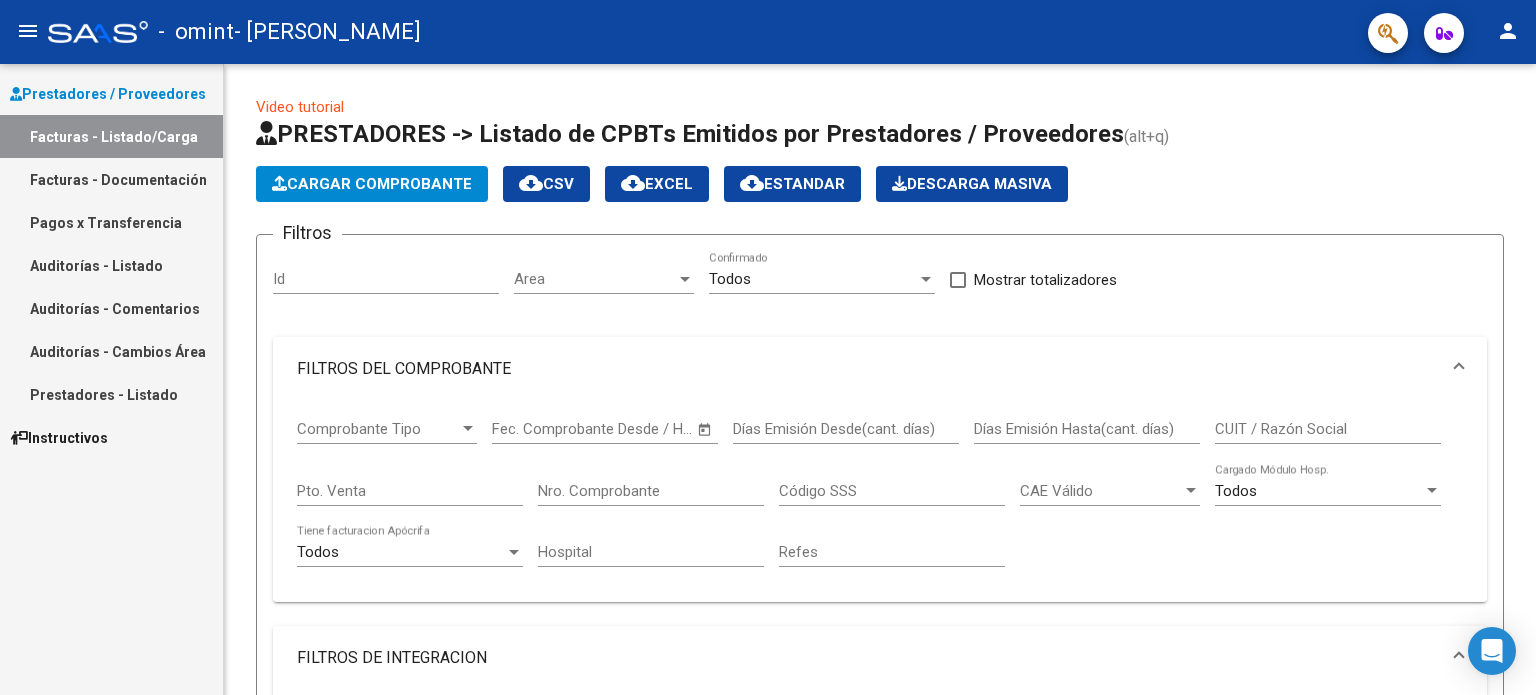 scroll, scrollTop: 632, scrollLeft: 0, axis: vertical 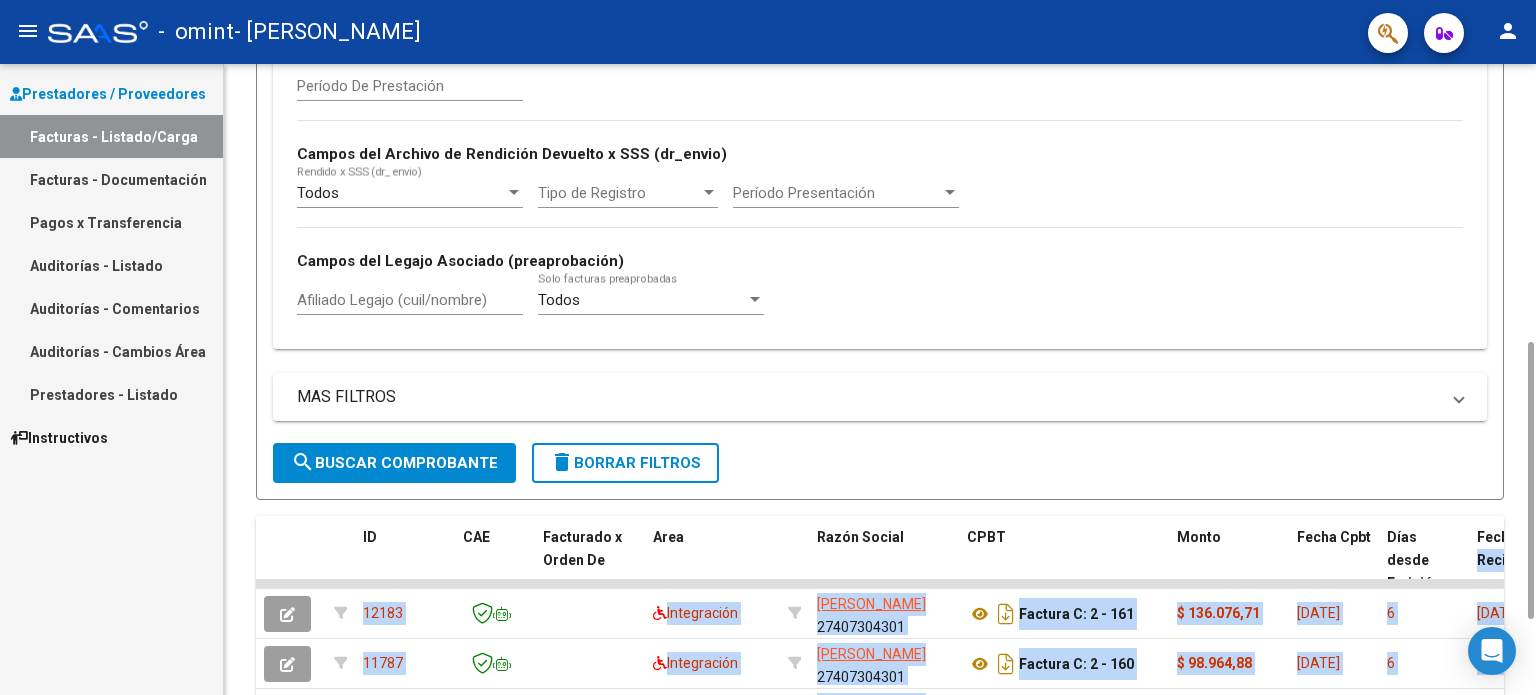 drag, startPoint x: 1535, startPoint y: 308, endPoint x: 1509, endPoint y: 532, distance: 225.50388 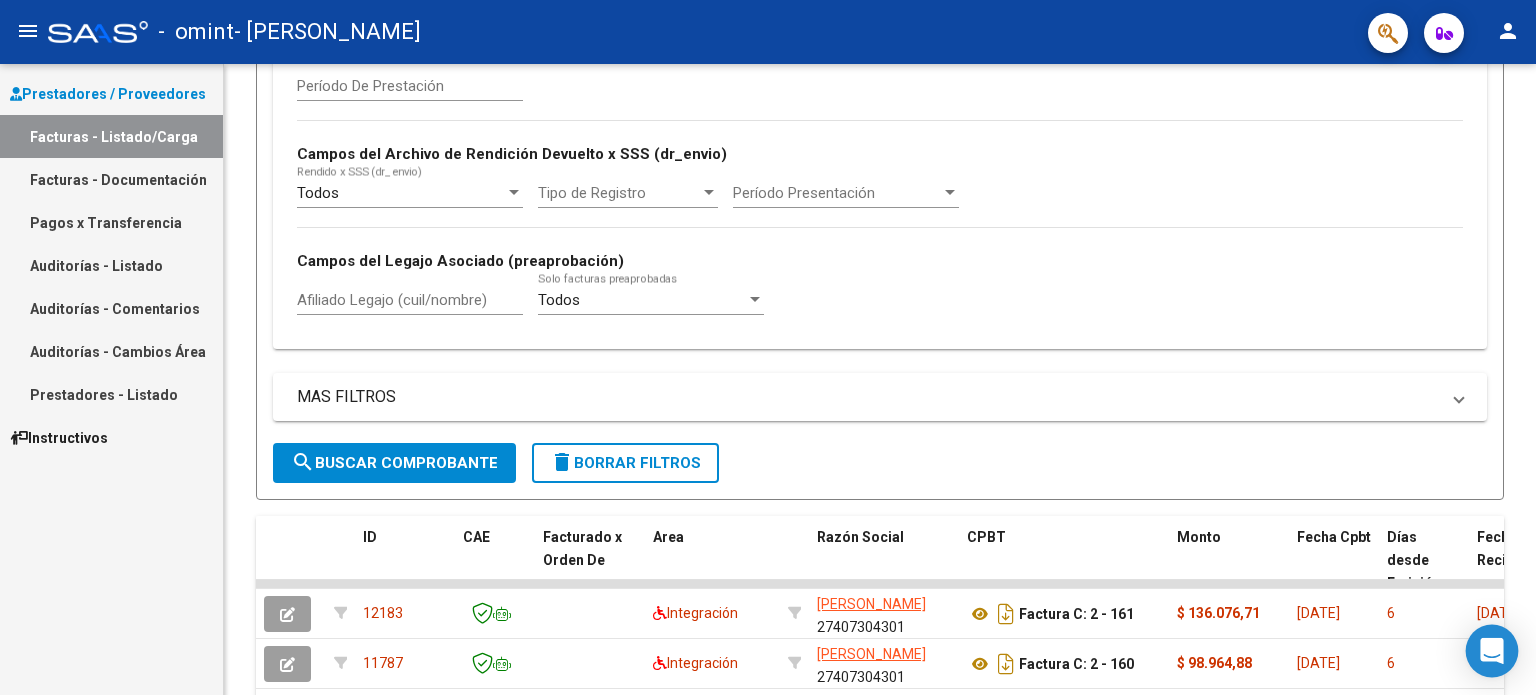 click at bounding box center (1492, 651) 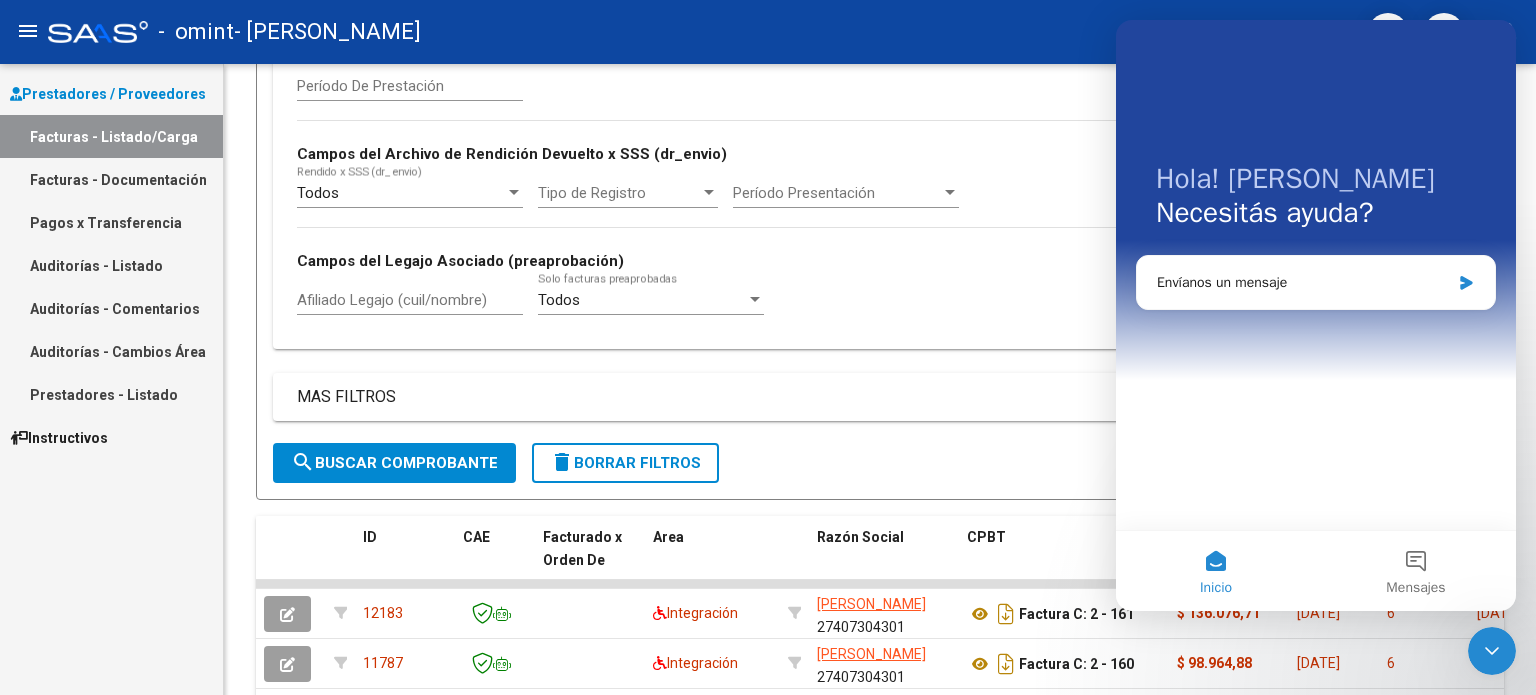 scroll, scrollTop: 0, scrollLeft: 0, axis: both 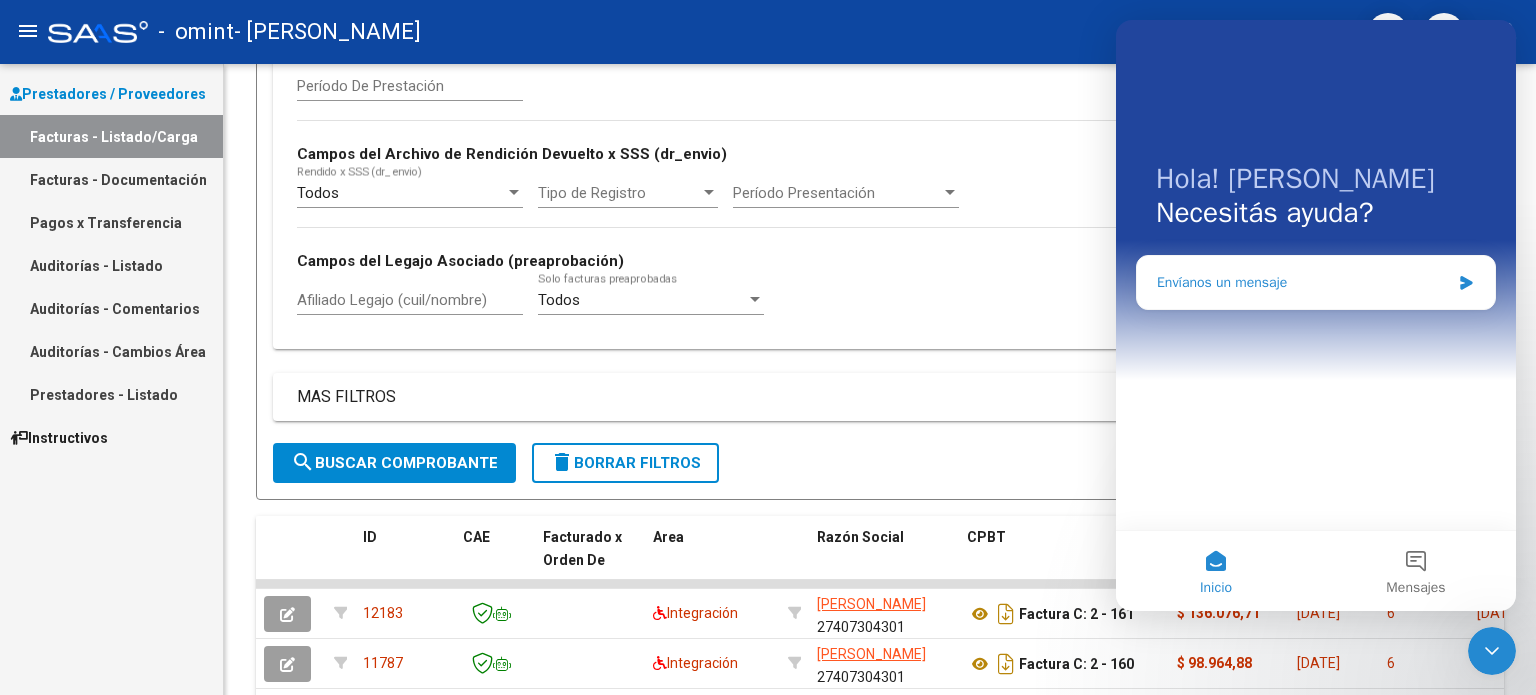 click on "Envíanos un mensaje" at bounding box center [1303, 282] 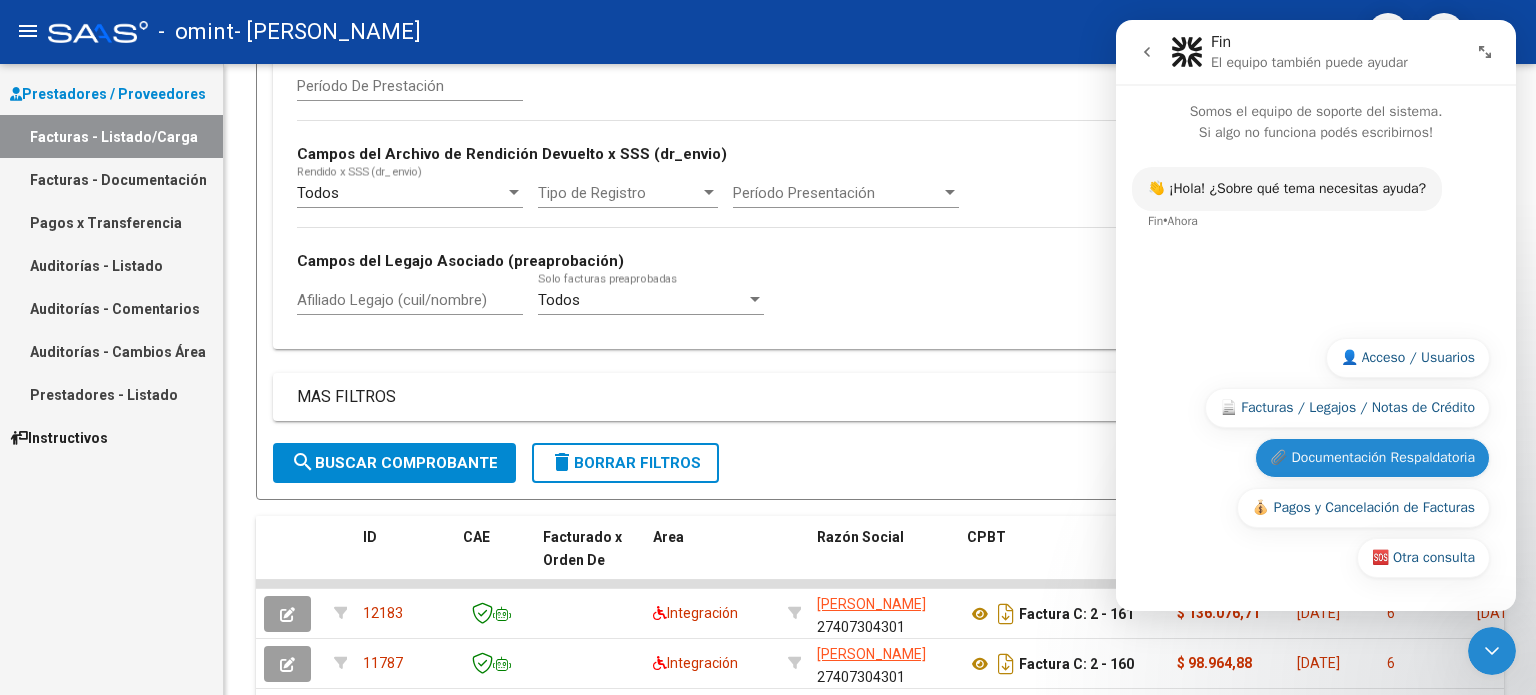 click on "📎 Documentación Respaldatoria" at bounding box center [1372, 458] 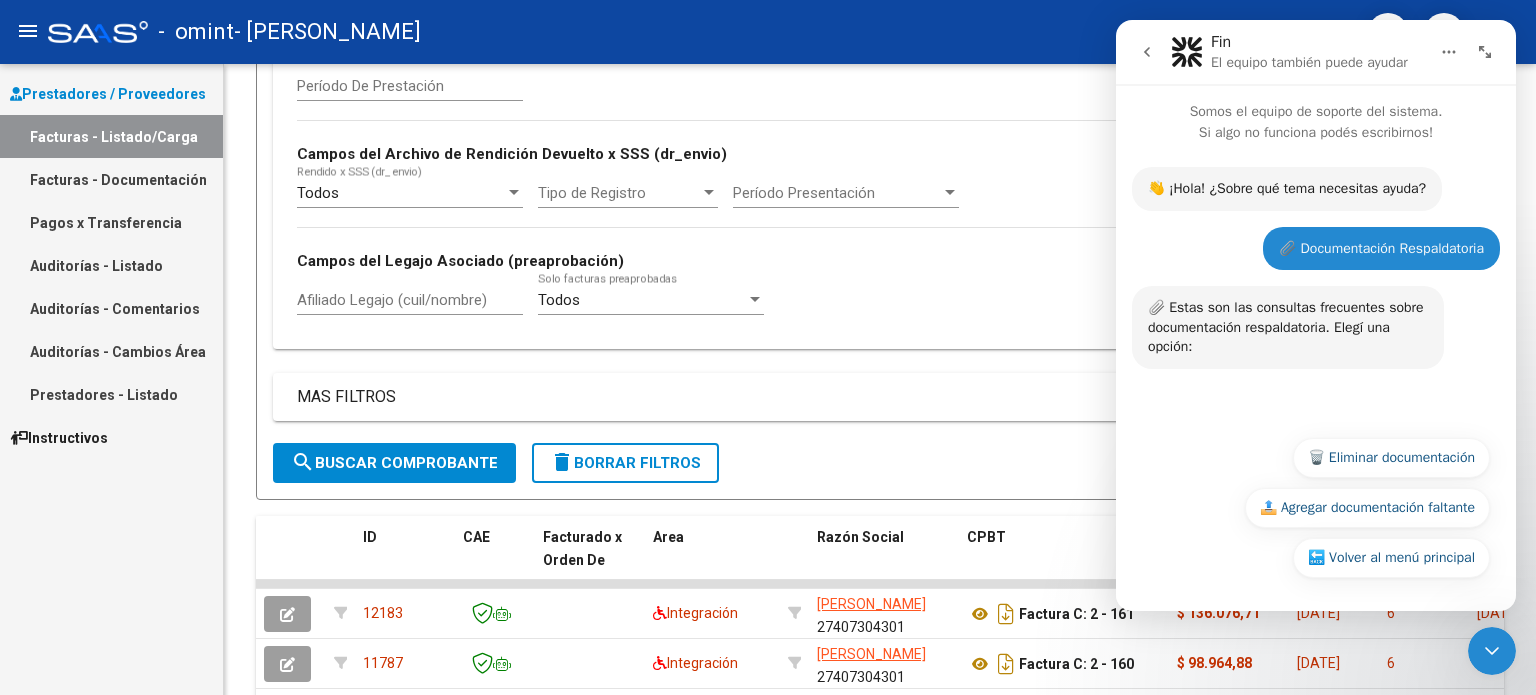 click at bounding box center [1147, 52] 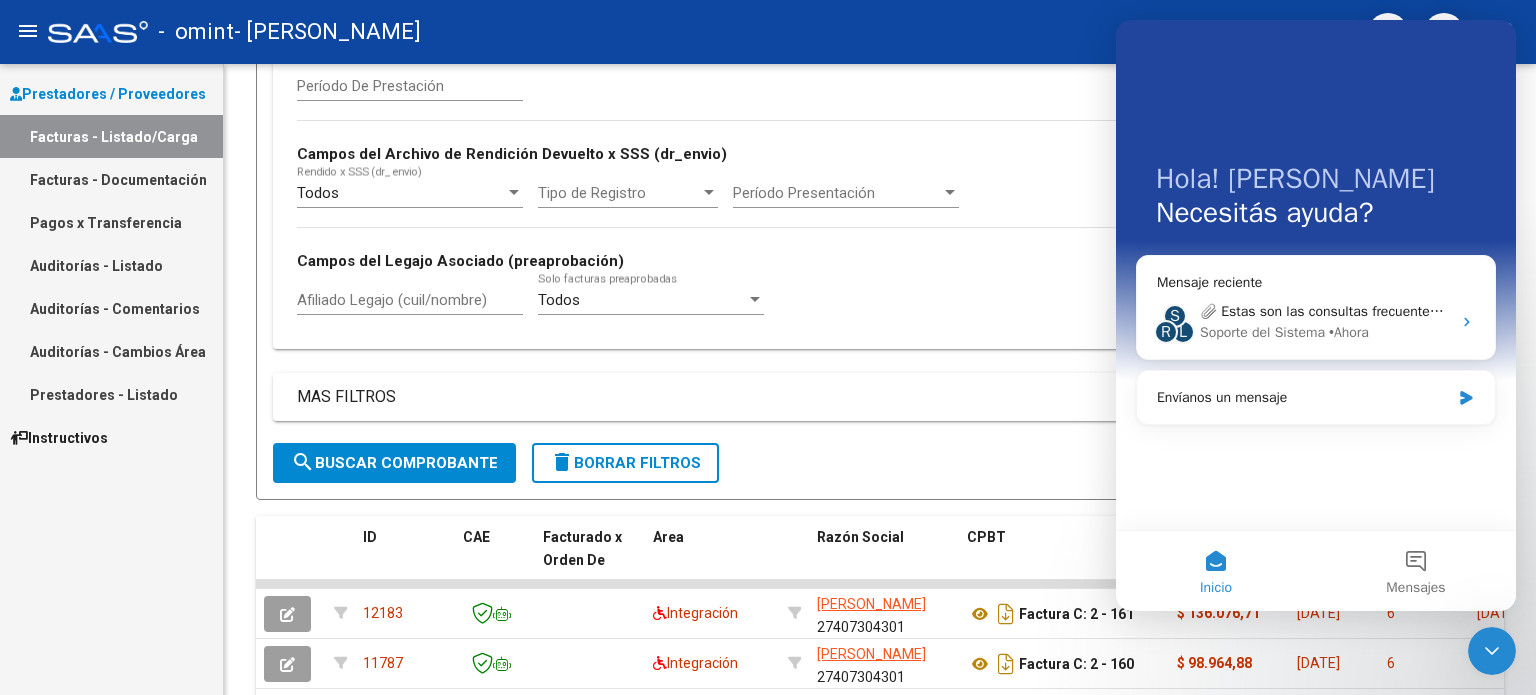 click on "Hola! [PERSON_NAME] ayuda?" at bounding box center [1316, 200] 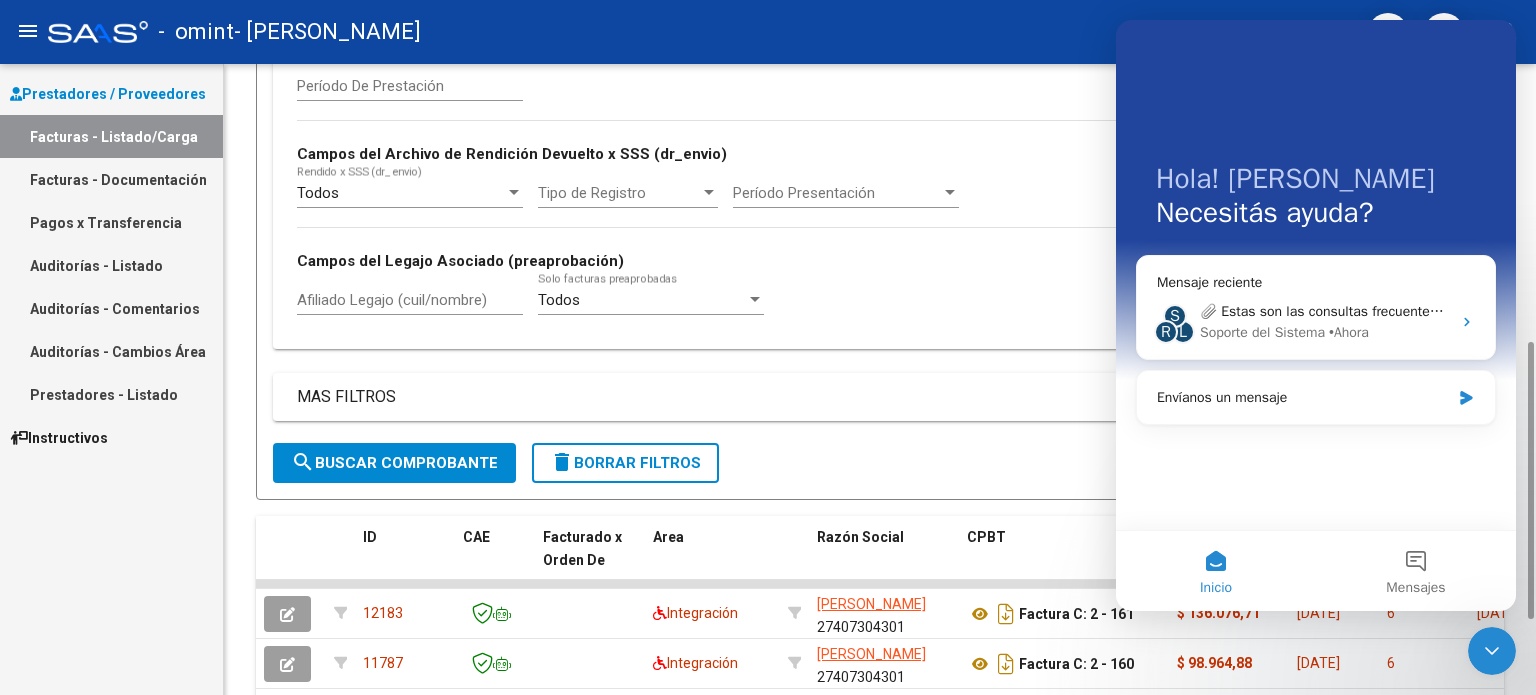 click on "Período De Prestación Campos del Archivo de Rendición Devuelto x SSS (dr_envio) Todos  Rendido x SSS (dr_envio) Tipo de Registro Tipo de Registro Período Presentación Período [PERSON_NAME] del Legajo Asociado (preaprobación) Afiliado Legajo (cuil/nombre) Todos  Solo facturas preaprobadas" at bounding box center [880, 195] 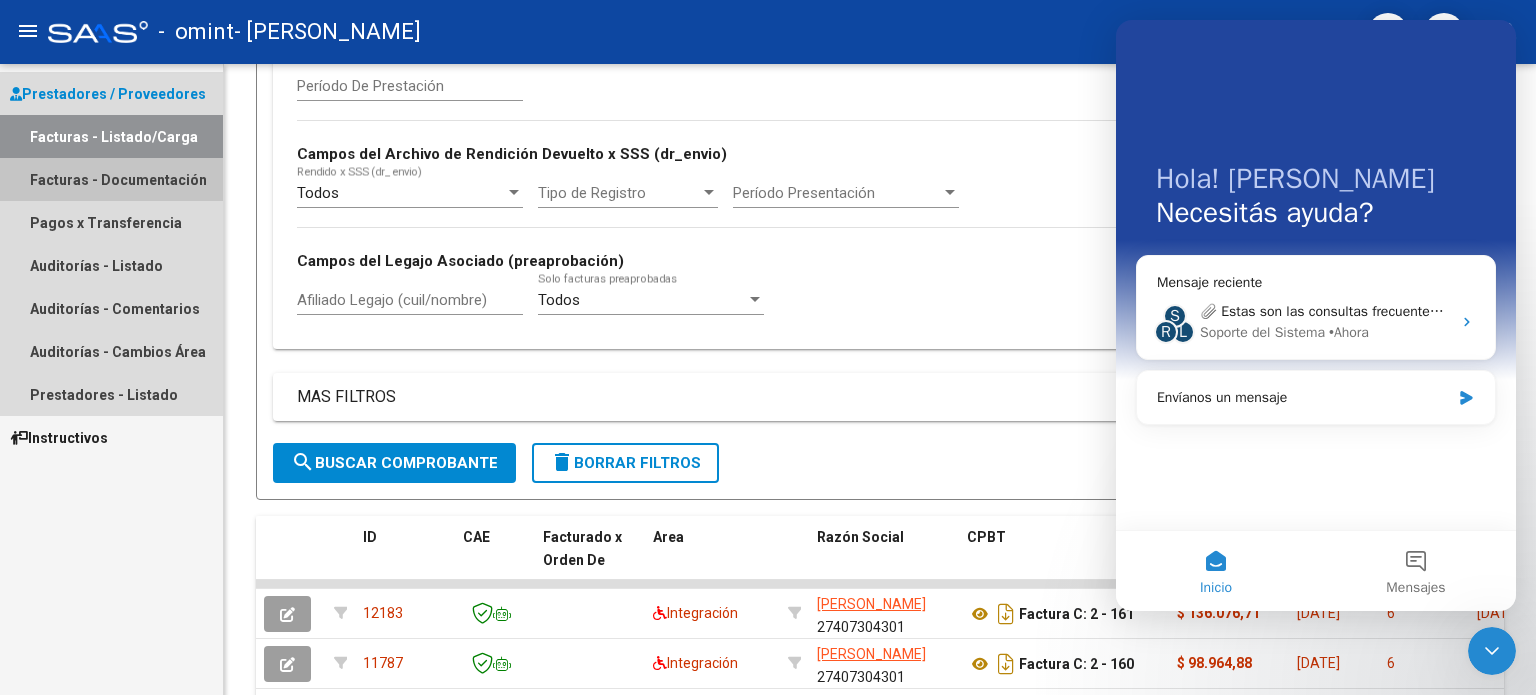 click on "Facturas - Documentación" at bounding box center (111, 179) 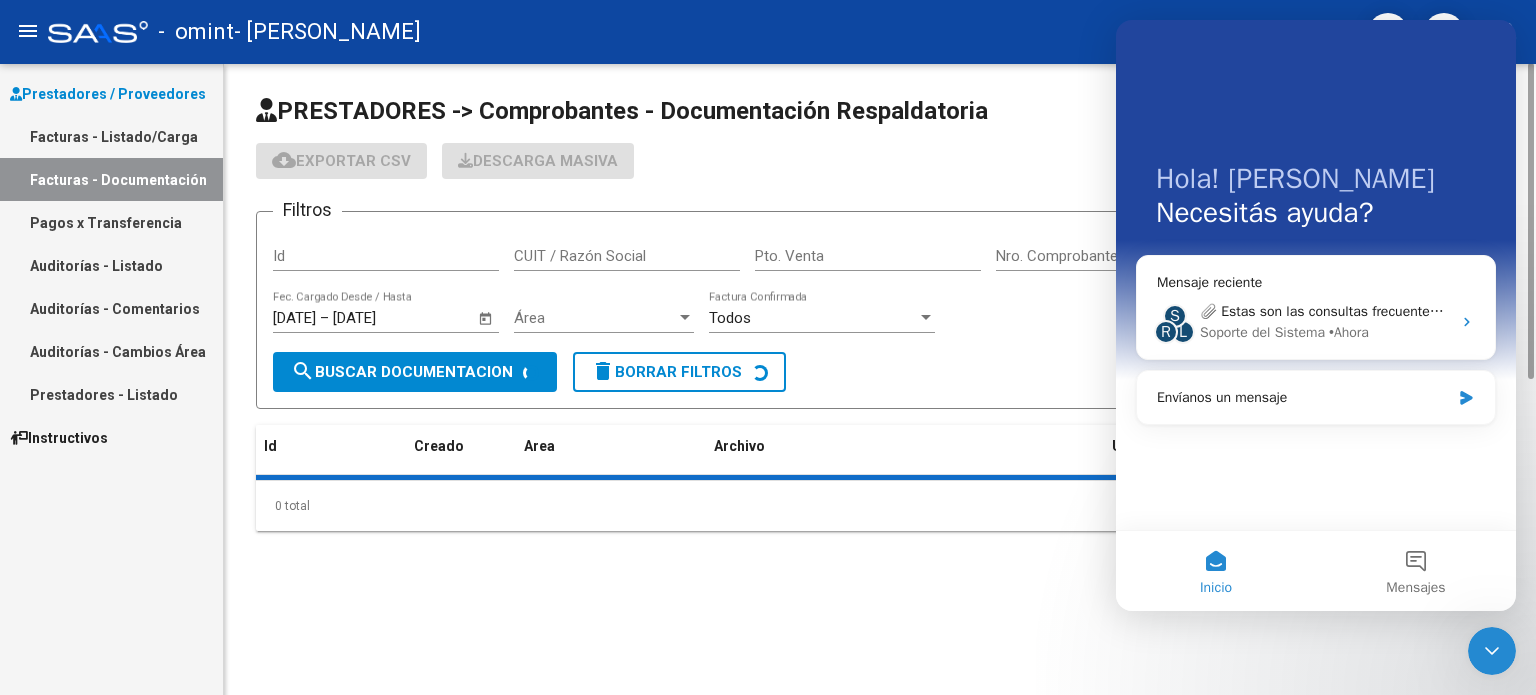scroll, scrollTop: 0, scrollLeft: 0, axis: both 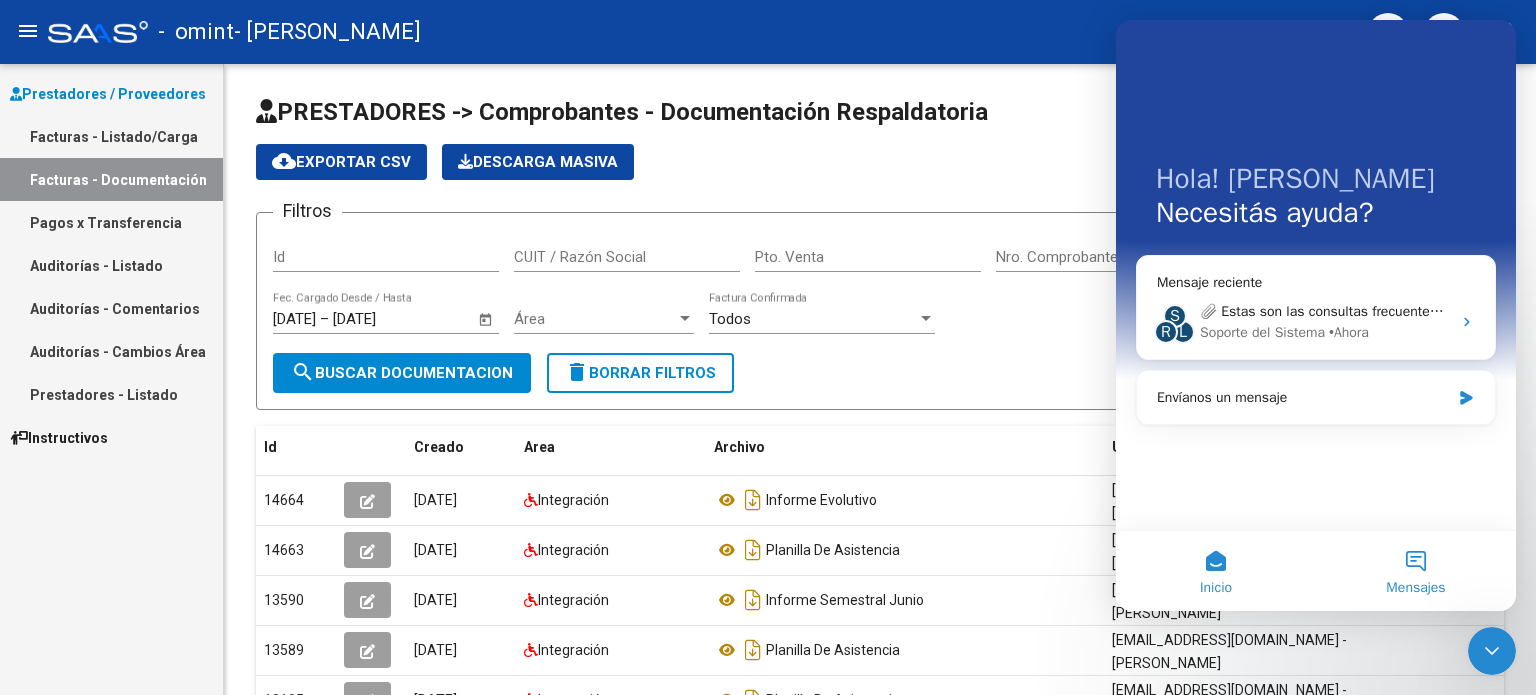 click on "Mensajes" at bounding box center (1416, 571) 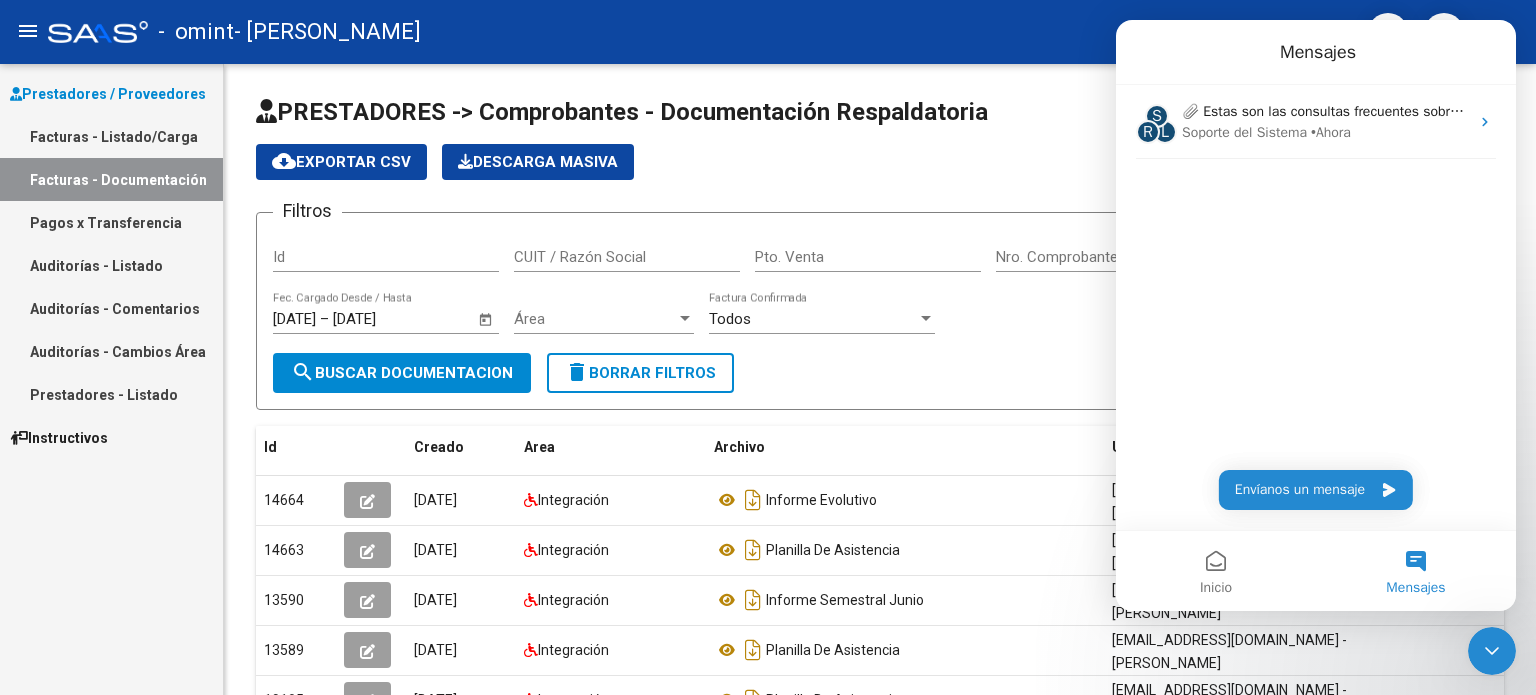 click 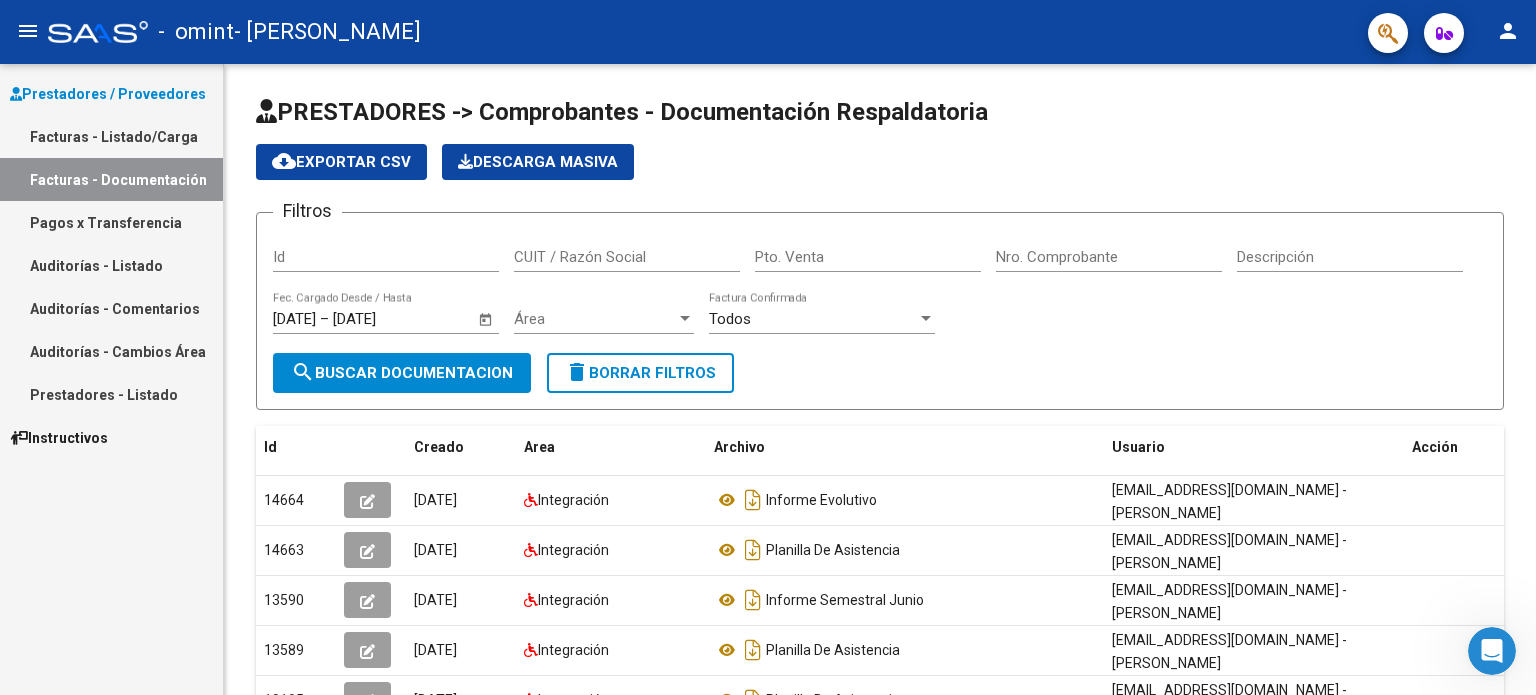 scroll, scrollTop: 0, scrollLeft: 0, axis: both 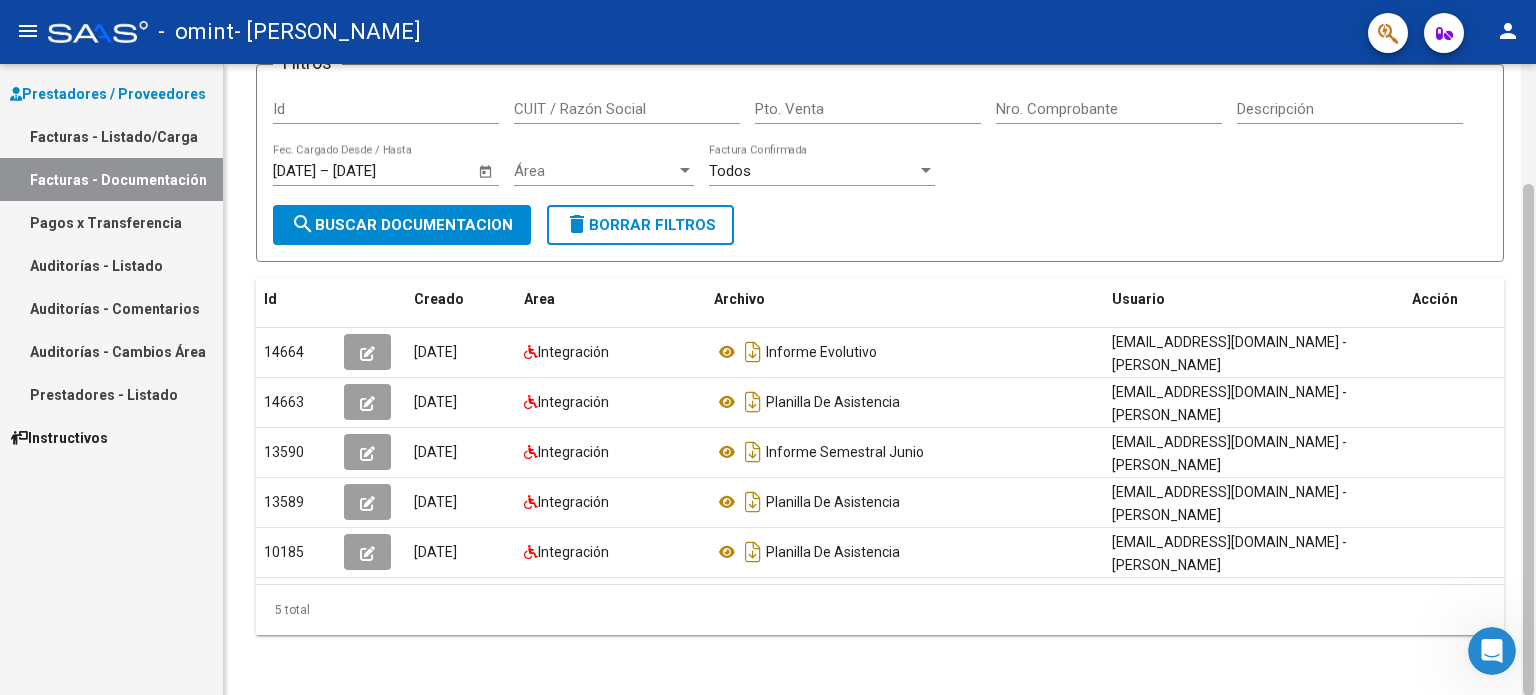 click 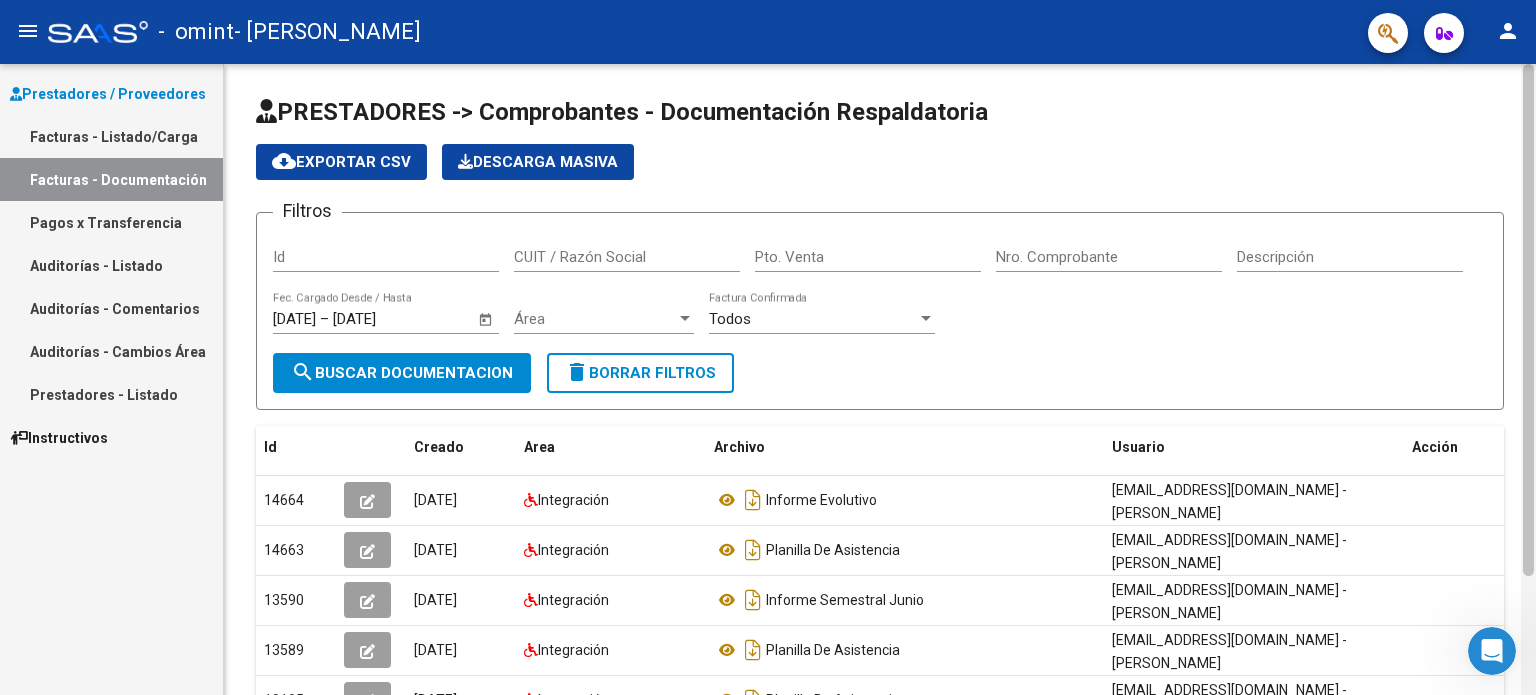 drag, startPoint x: 1535, startPoint y: 139, endPoint x: 1535, endPoint y: 99, distance: 40 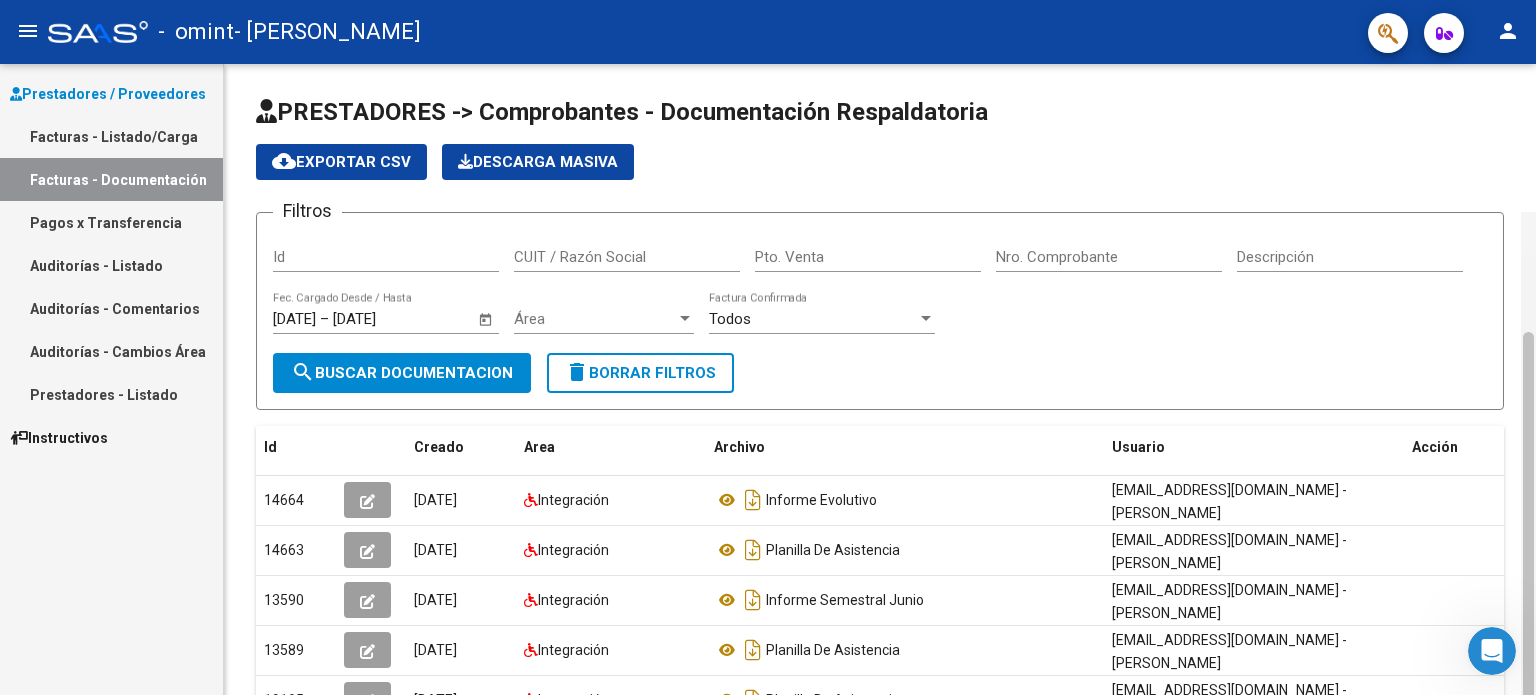 scroll, scrollTop: 148, scrollLeft: 0, axis: vertical 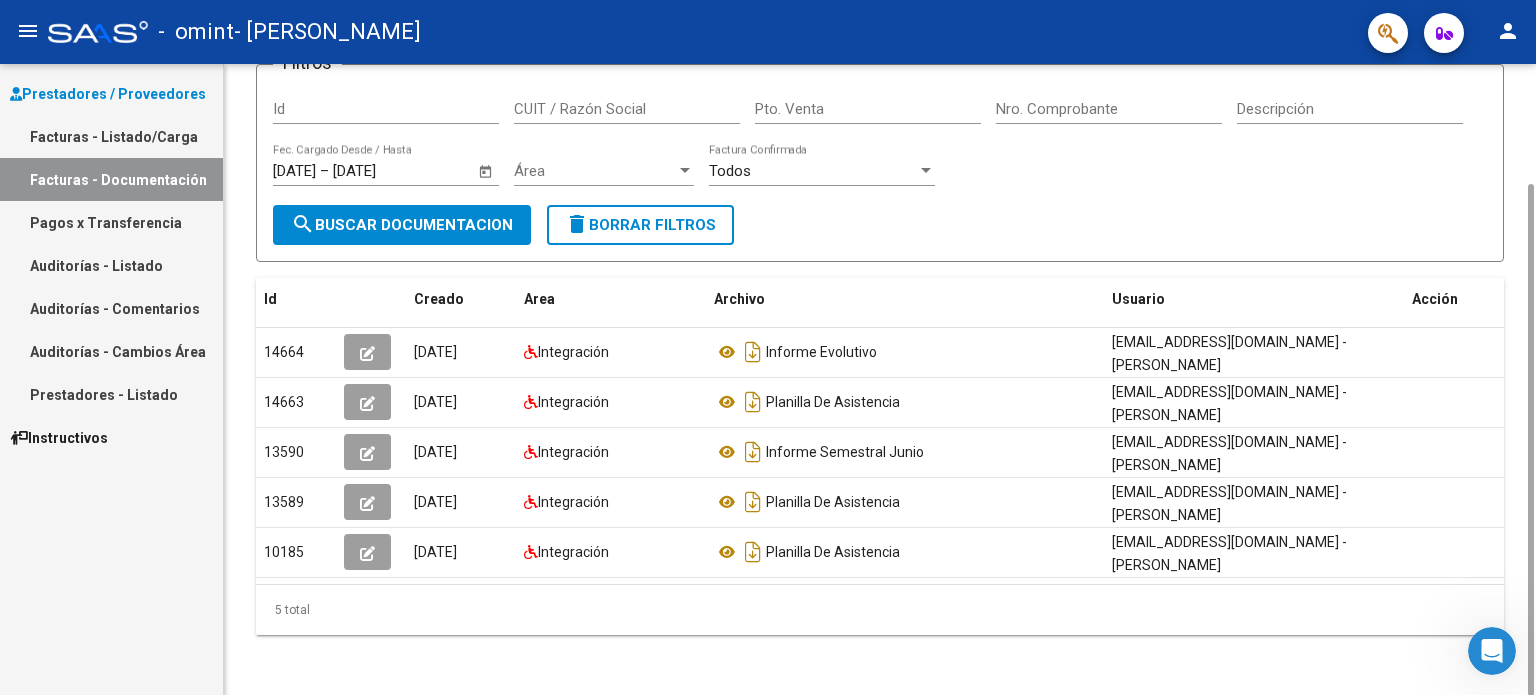 drag, startPoint x: 1535, startPoint y: 99, endPoint x: 1535, endPoint y: 61, distance: 38 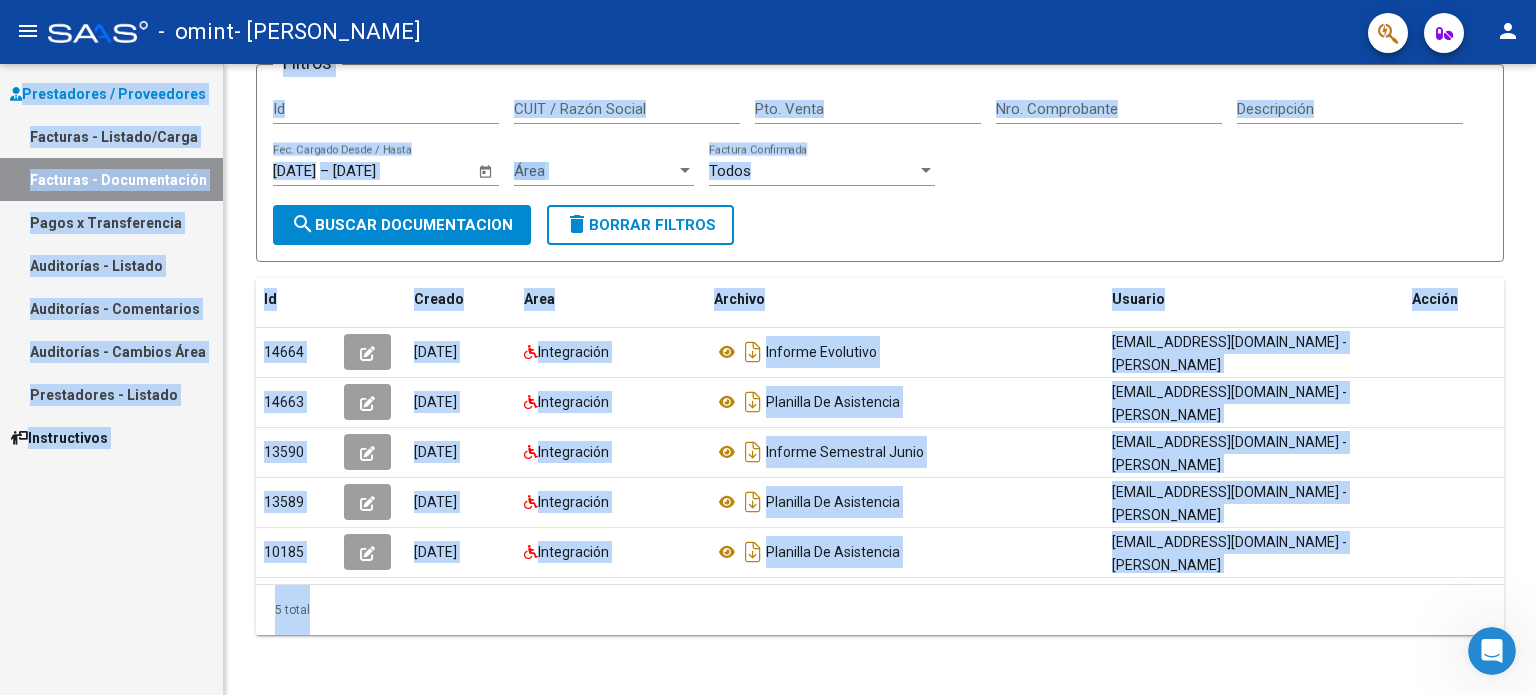 click on "Prestadores / Proveedores Facturas - Listado/Carga Facturas - Documentación Pagos x Transferencia Auditorías - Listado Auditorías - Comentarios Auditorías - Cambios Área Prestadores - Listado    Instructivos" at bounding box center (111, 379) 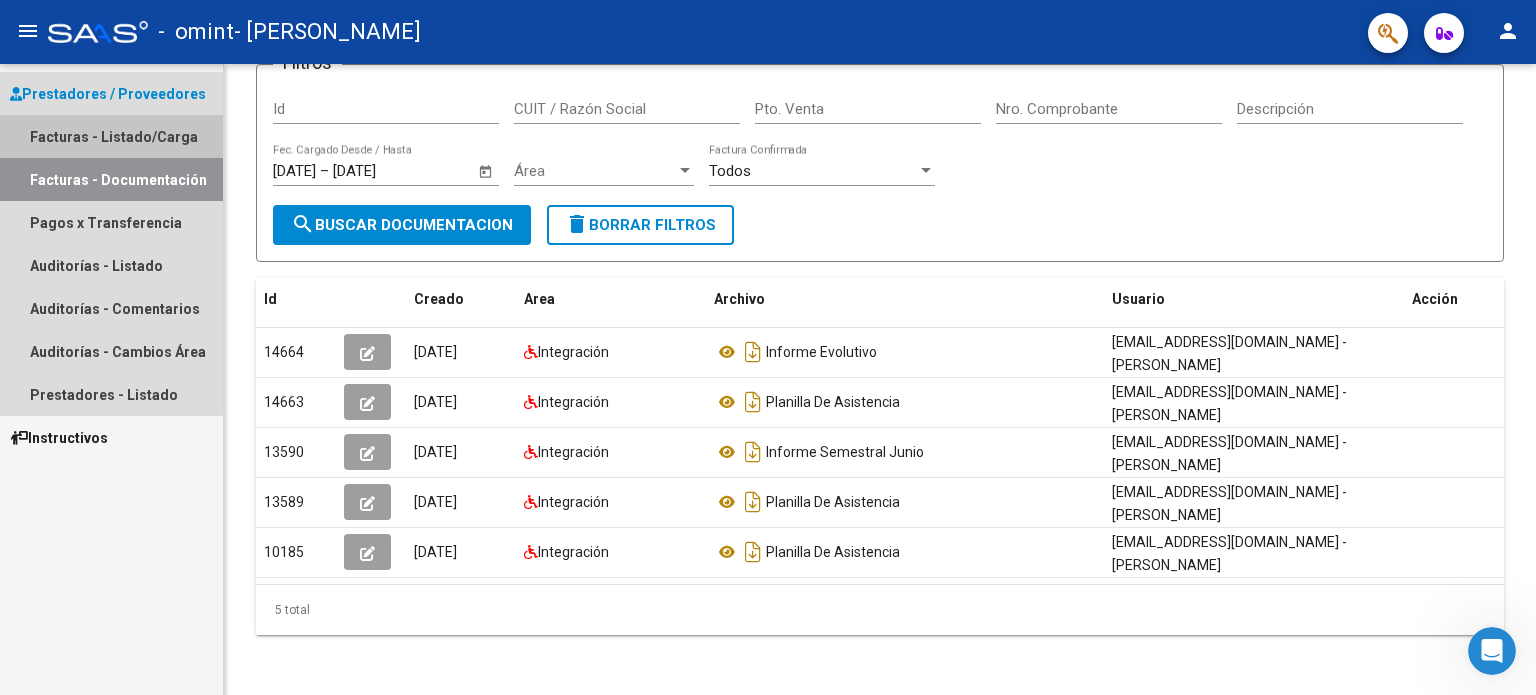click on "Facturas - Listado/Carga" at bounding box center [111, 136] 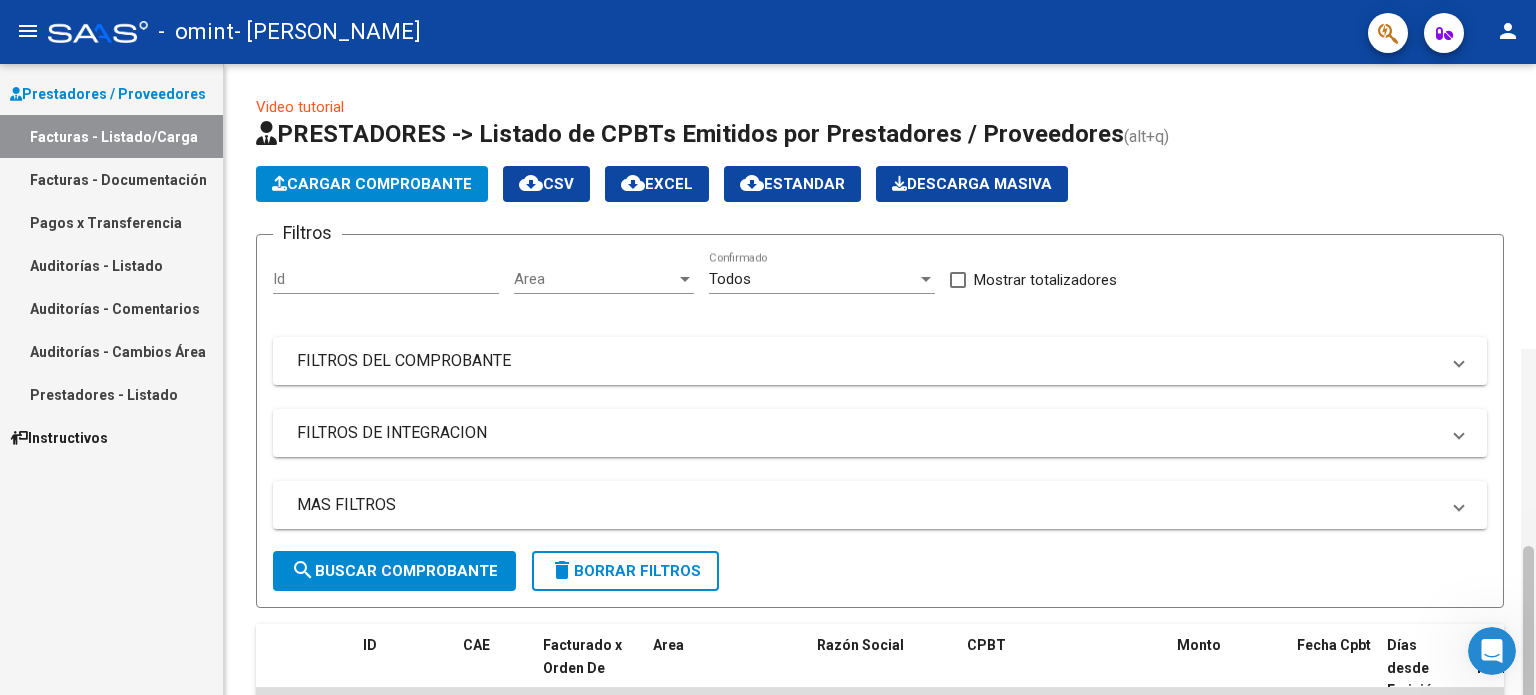 scroll, scrollTop: 285, scrollLeft: 0, axis: vertical 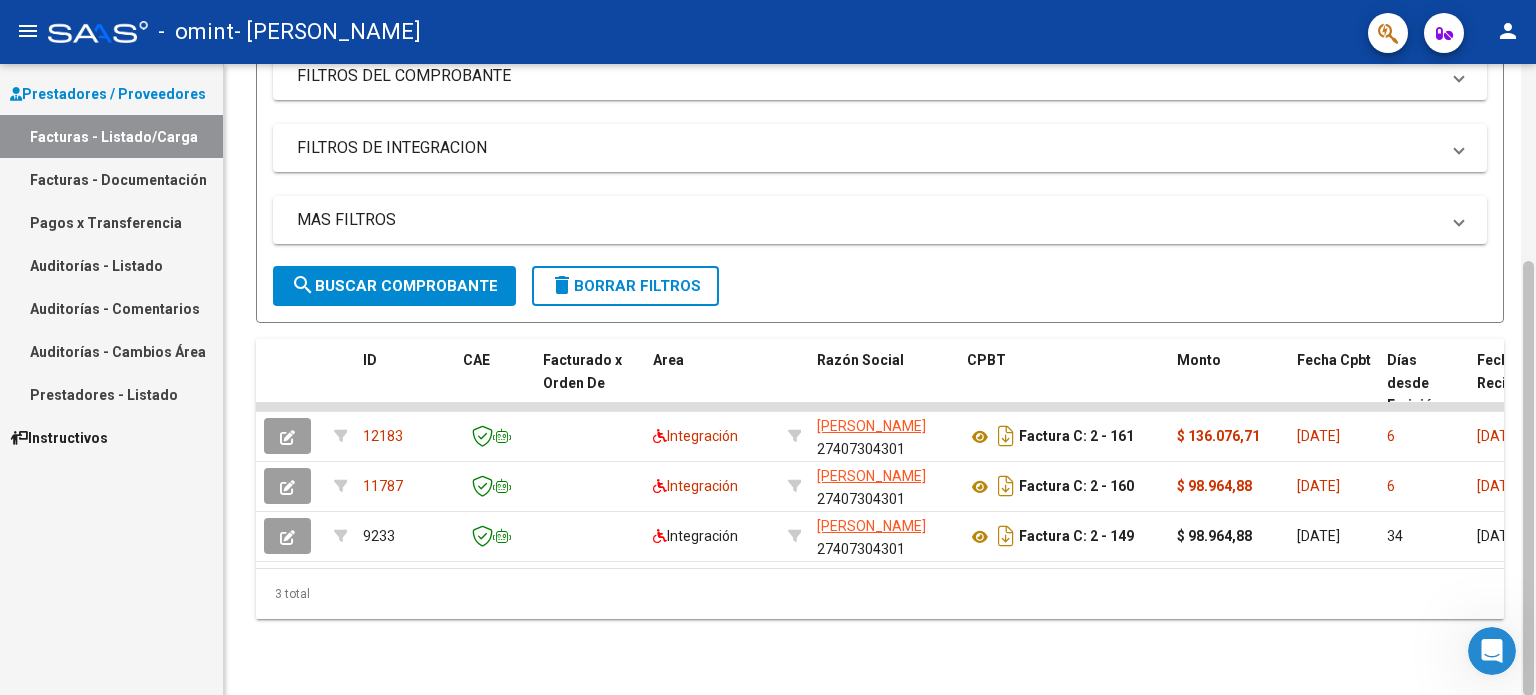 drag, startPoint x: 1535, startPoint y: 206, endPoint x: 1532, endPoint y: 313, distance: 107.042046 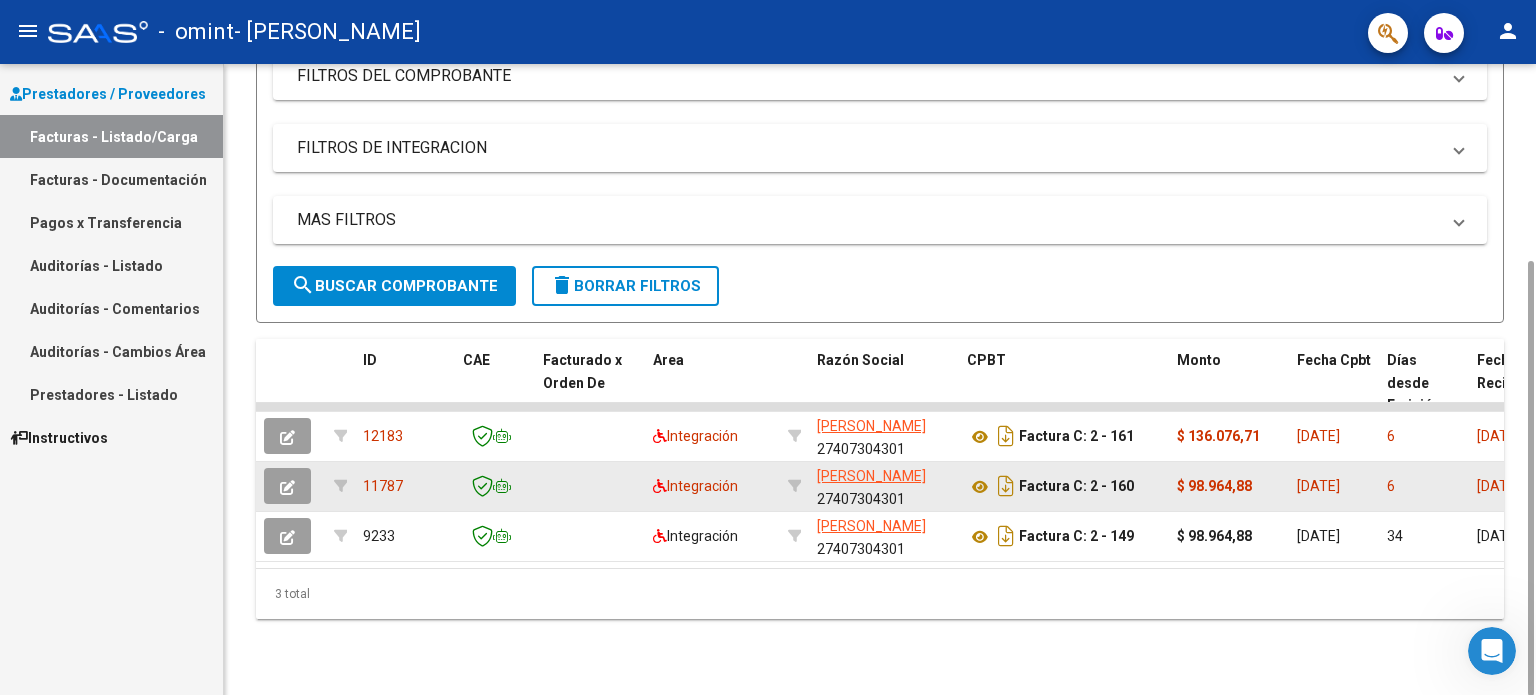 click on "$ 98.964,88" 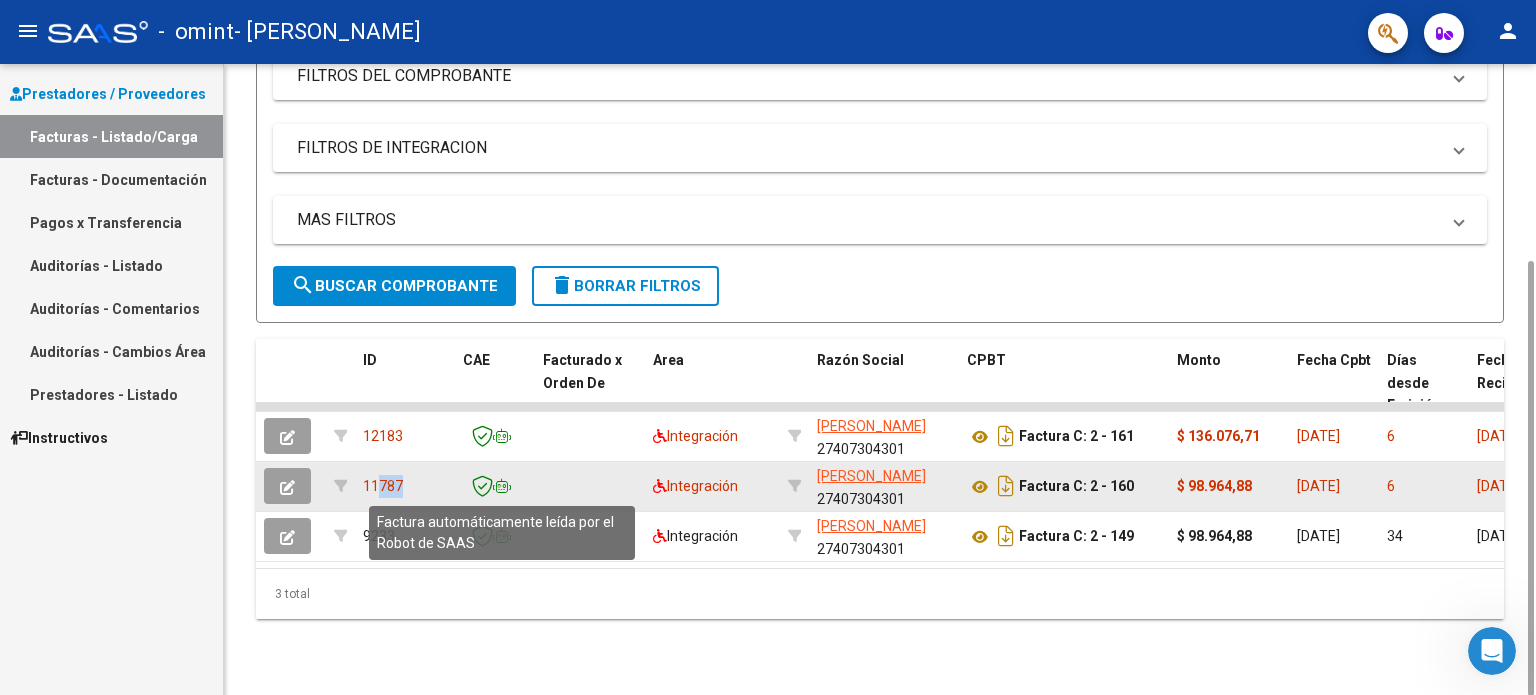 drag, startPoint x: 376, startPoint y: 491, endPoint x: 498, endPoint y: 491, distance: 122 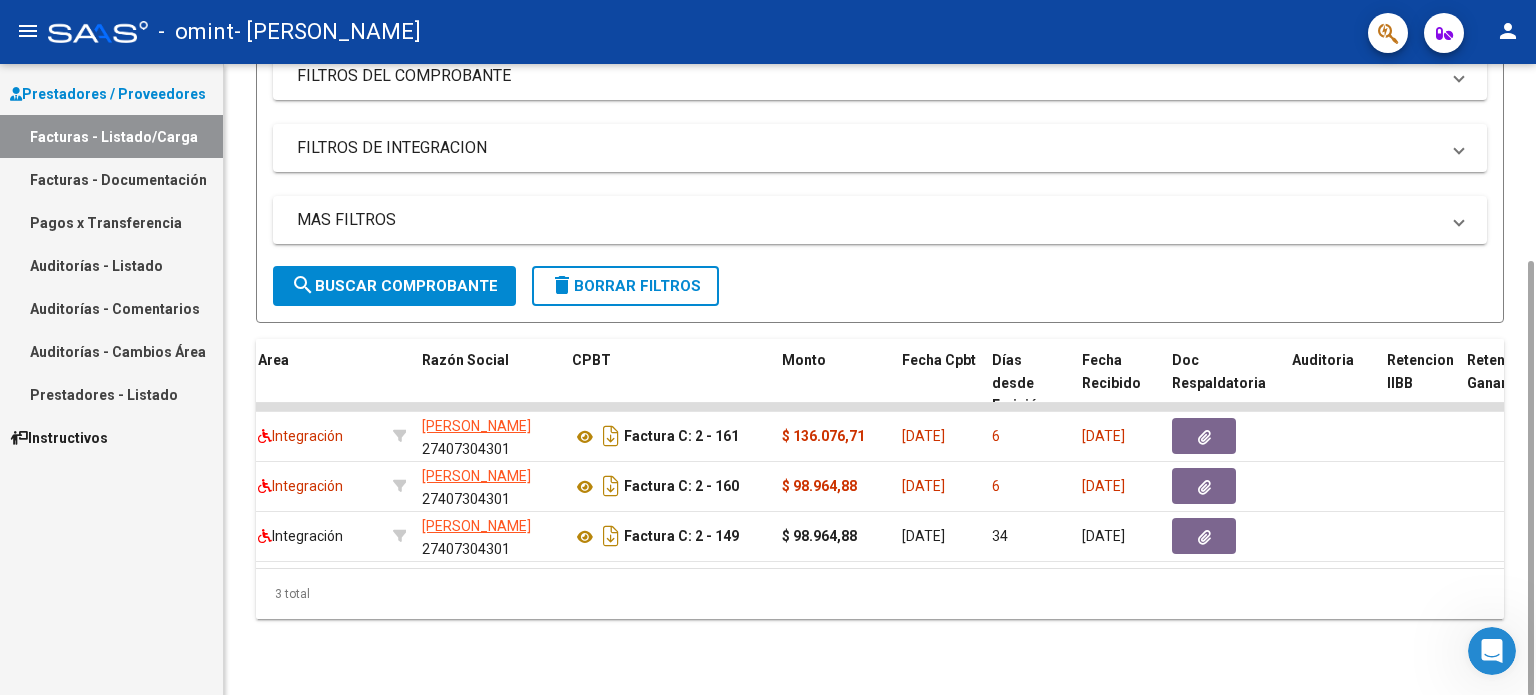 scroll, scrollTop: 0, scrollLeft: 0, axis: both 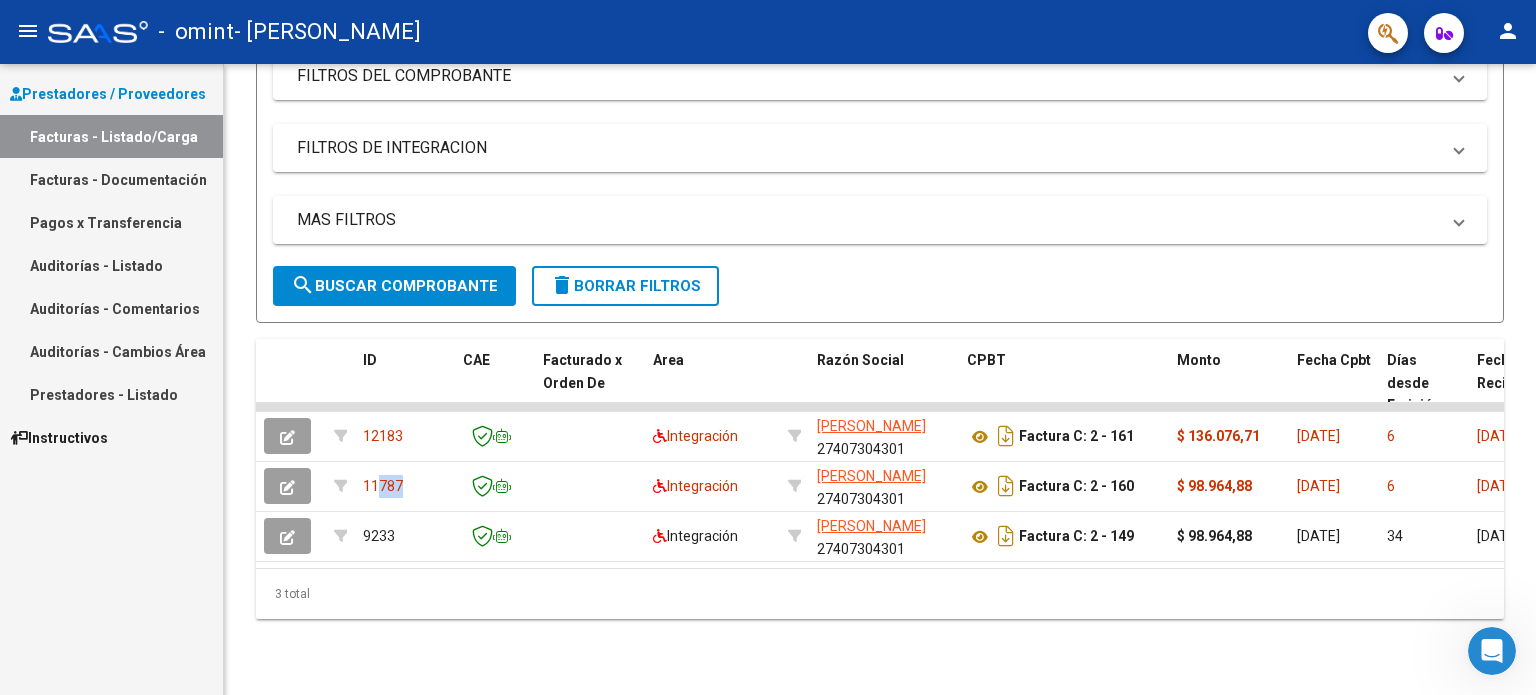 drag, startPoint x: 2980, startPoint y: 1298, endPoint x: 1503, endPoint y: 664, distance: 1607.3223 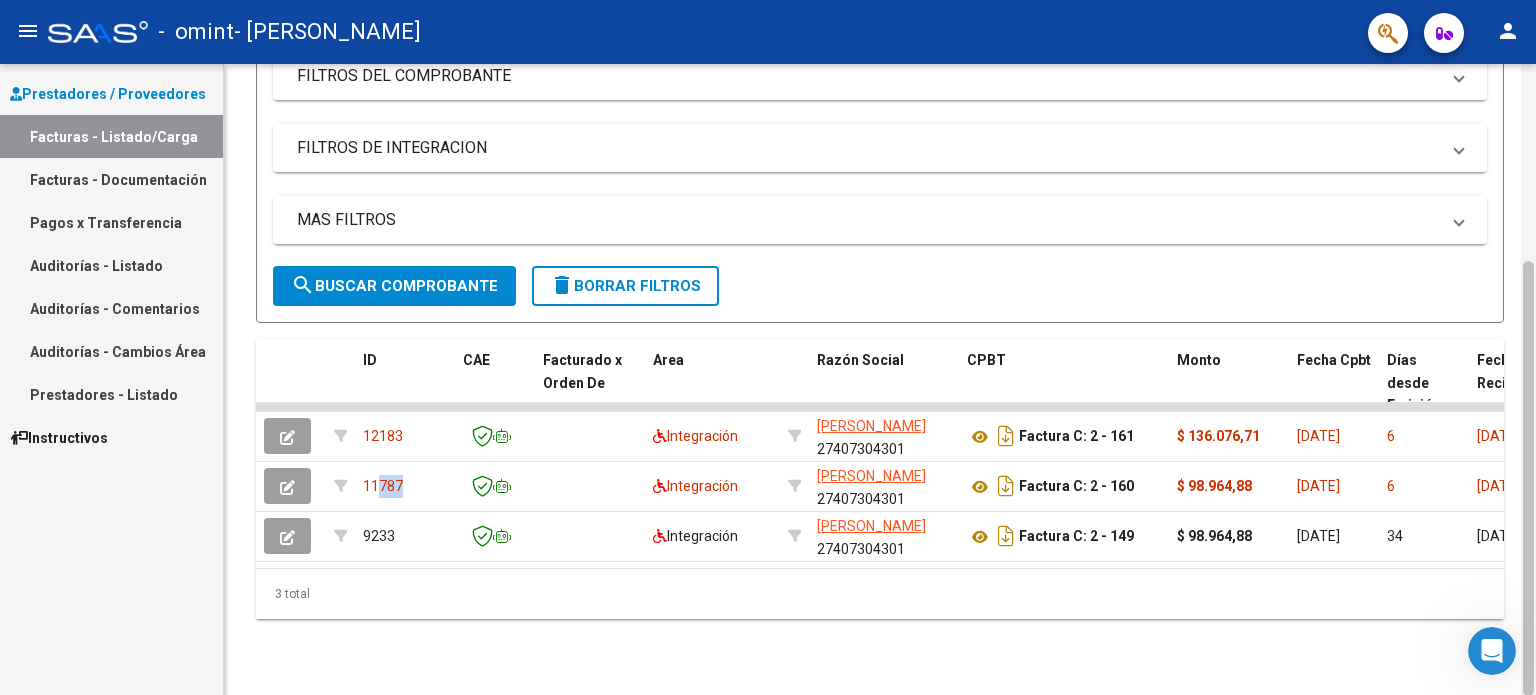 click 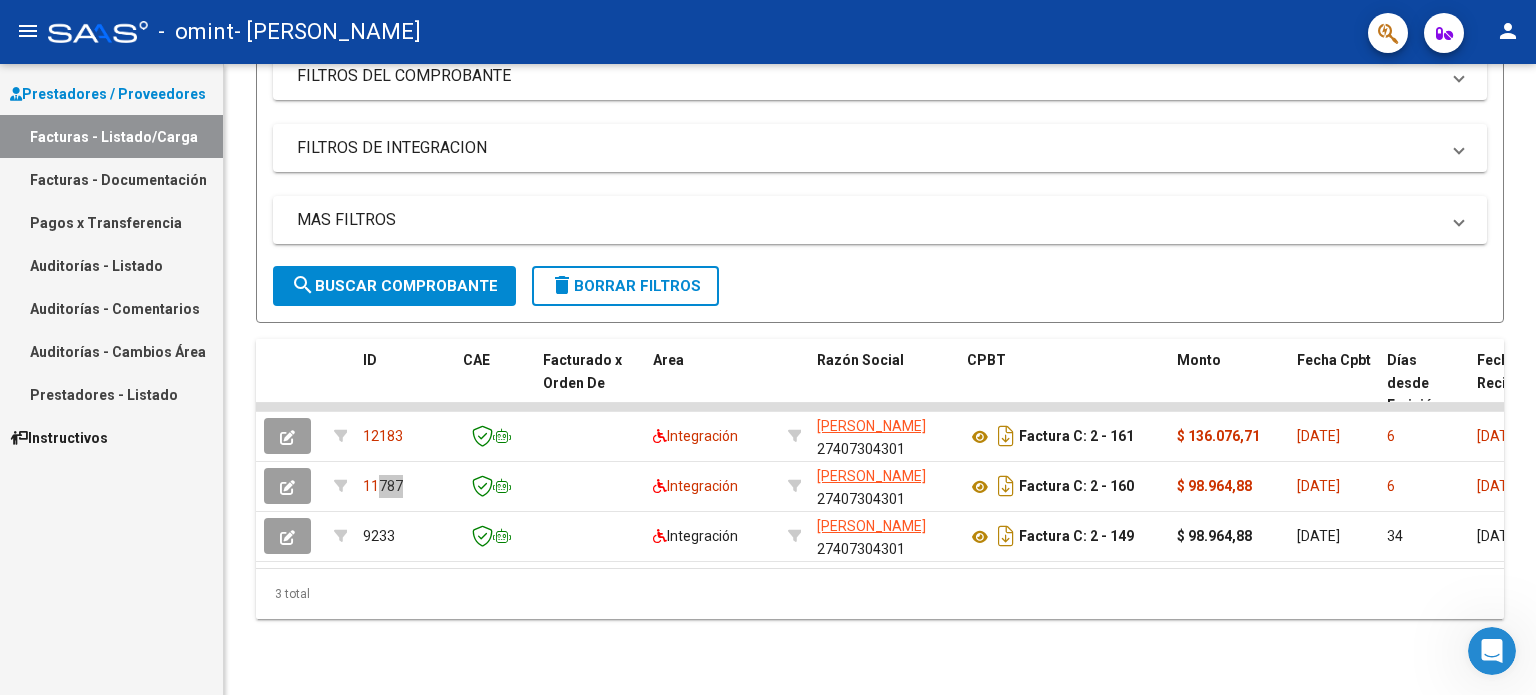 click 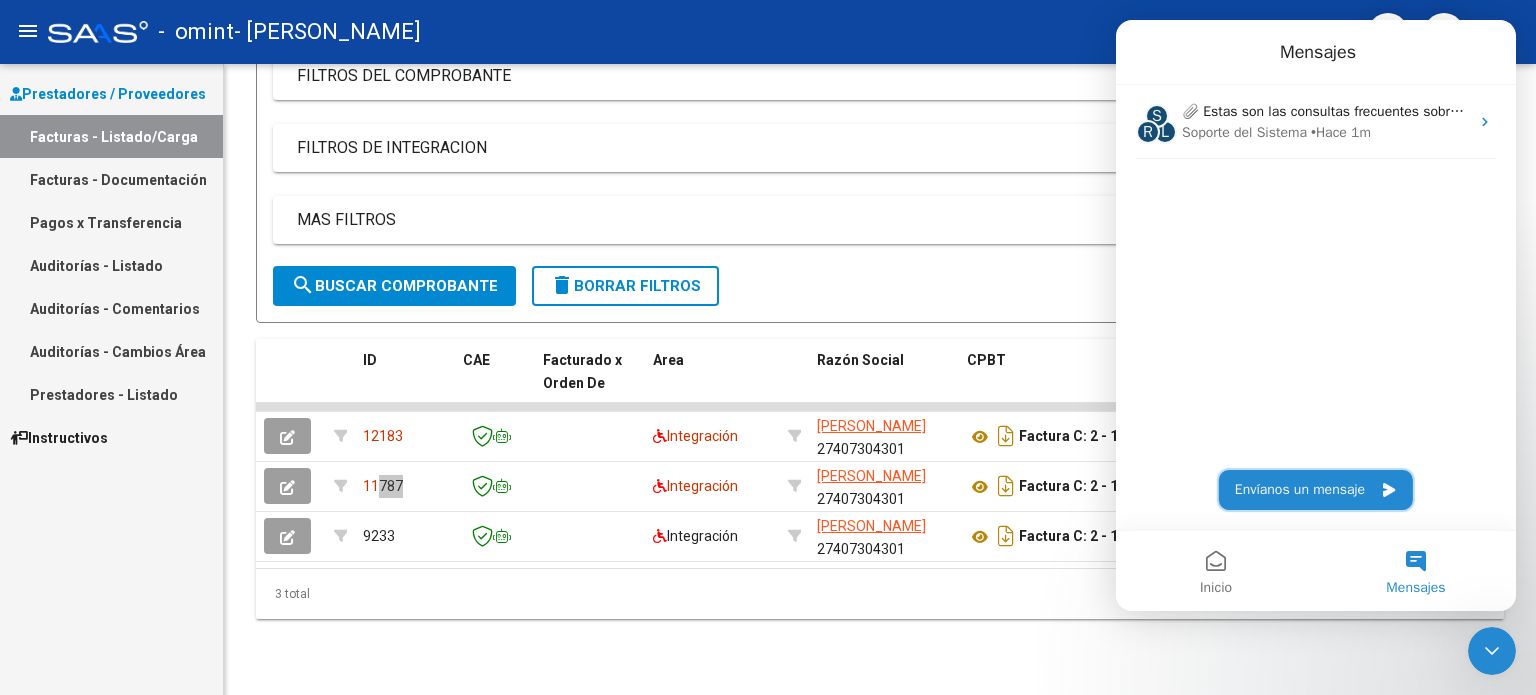 click on "Envíanos un mensaje" at bounding box center (1316, 490) 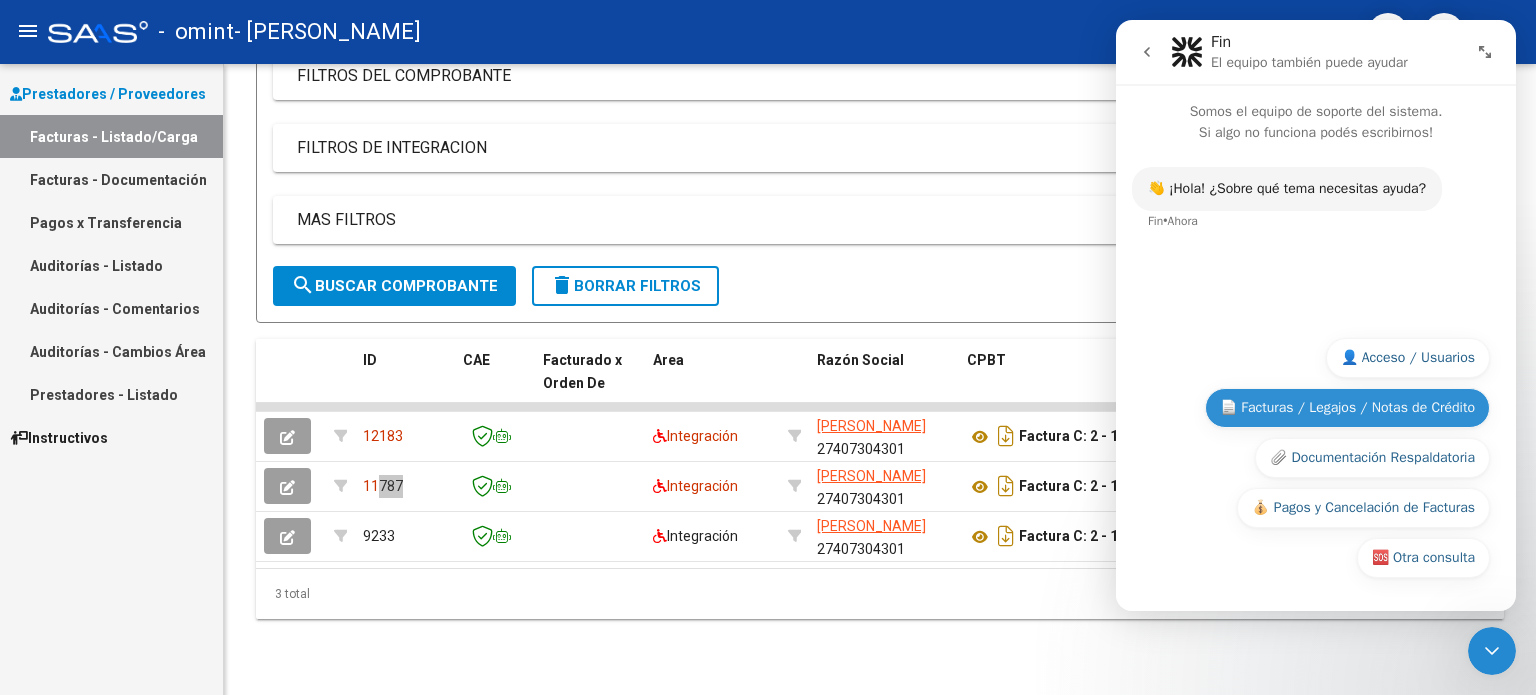 click on "📄 Facturas / Legajos / Notas de Crédito" at bounding box center (1347, 408) 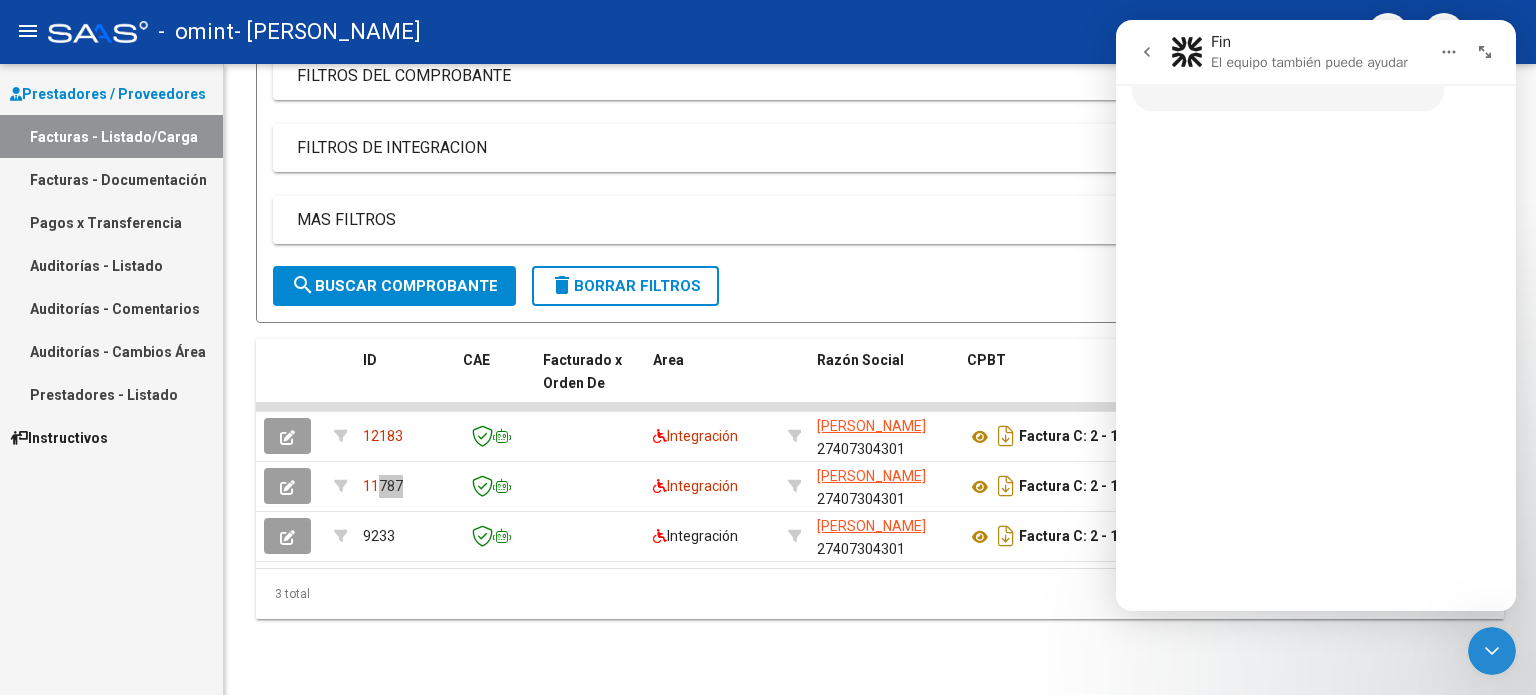 scroll, scrollTop: 305, scrollLeft: 0, axis: vertical 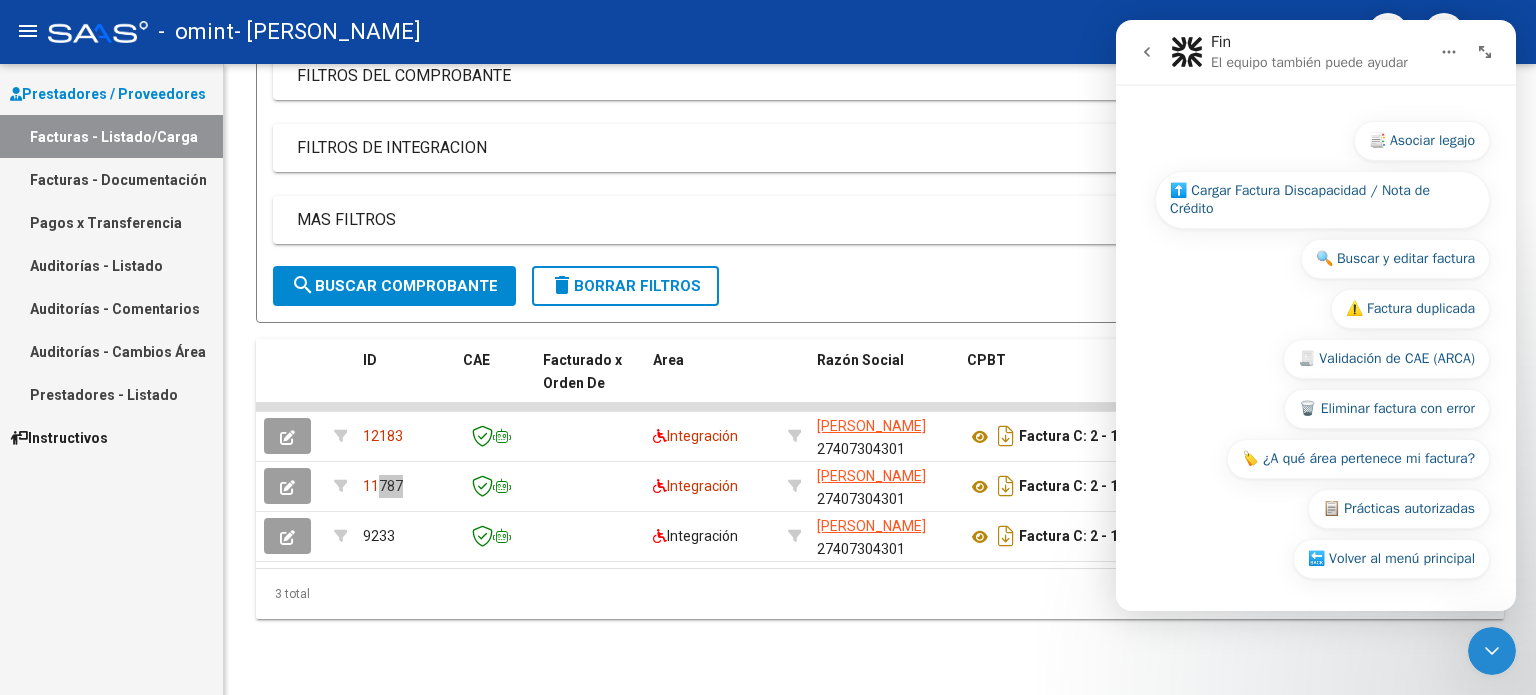 click 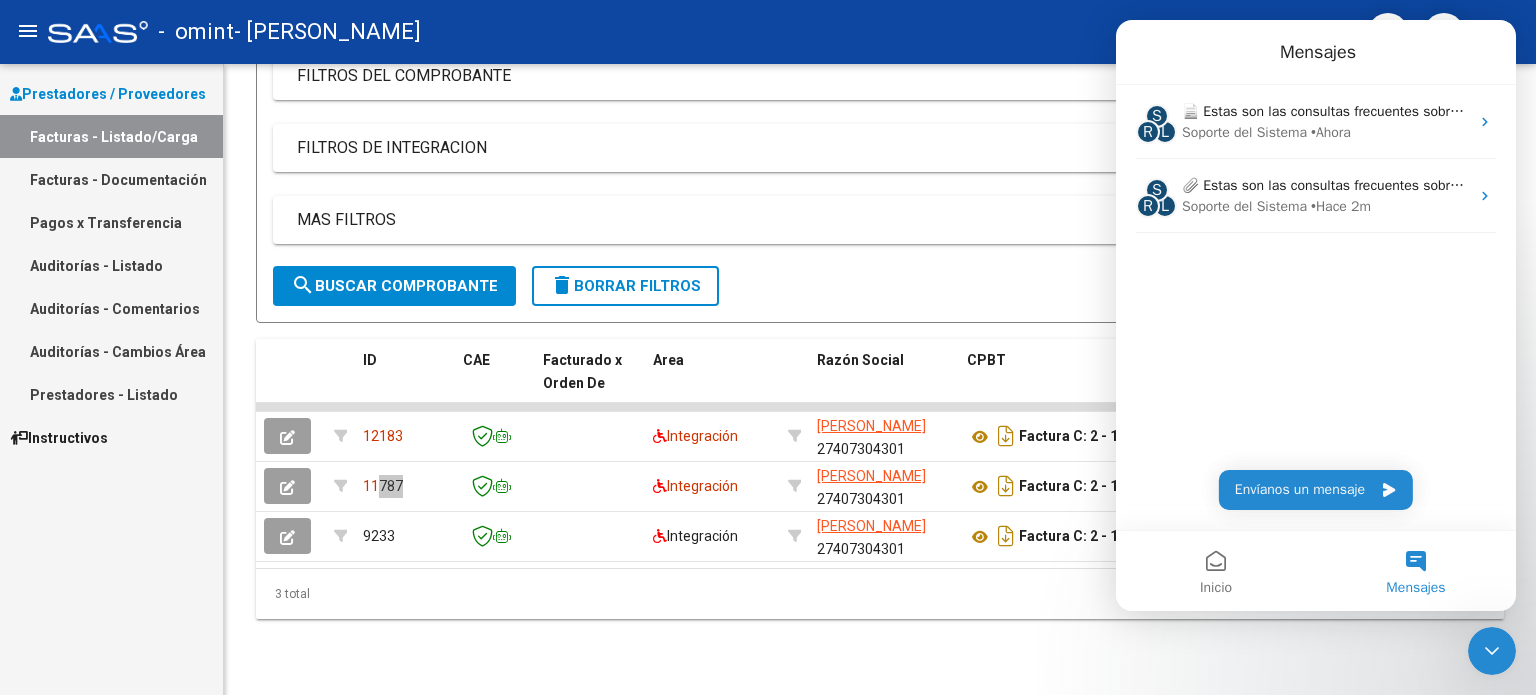 scroll, scrollTop: 0, scrollLeft: 0, axis: both 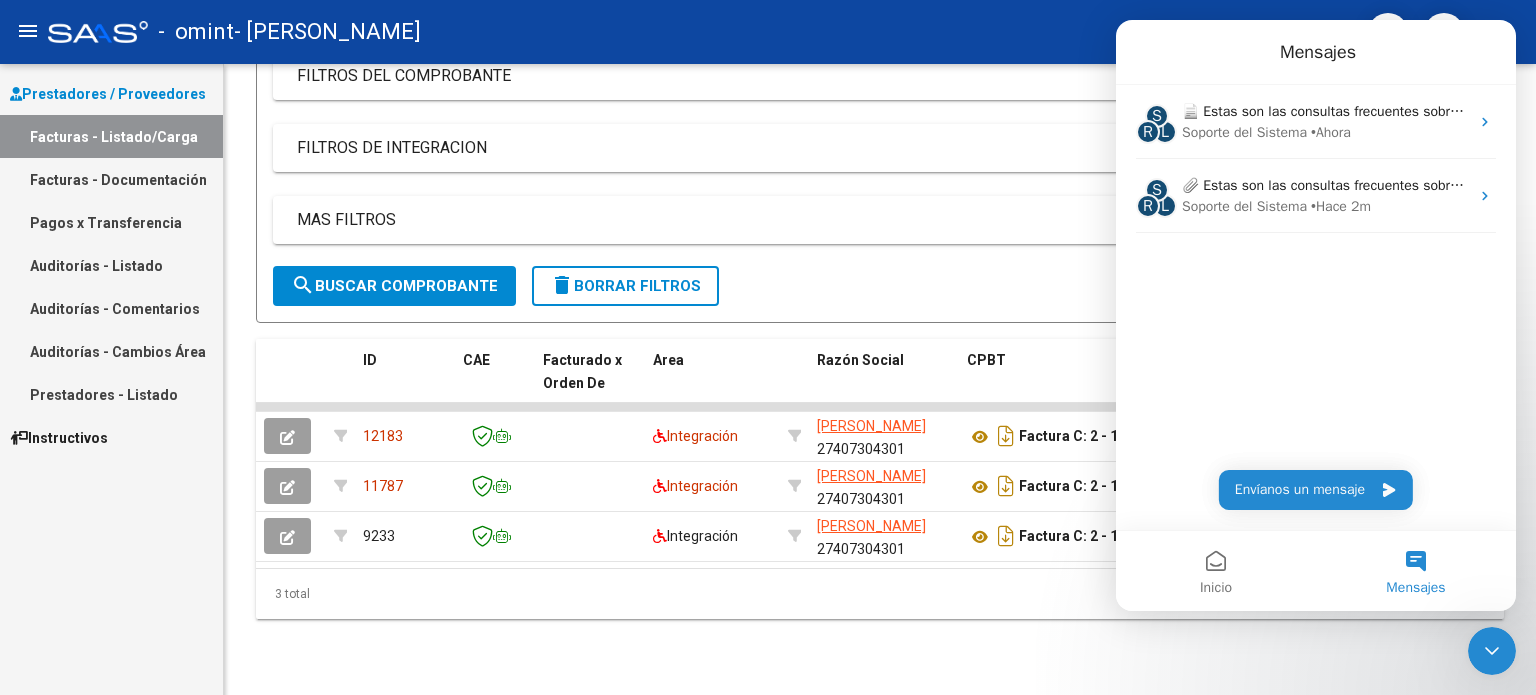 click on "-   omint   - [PERSON_NAME]" 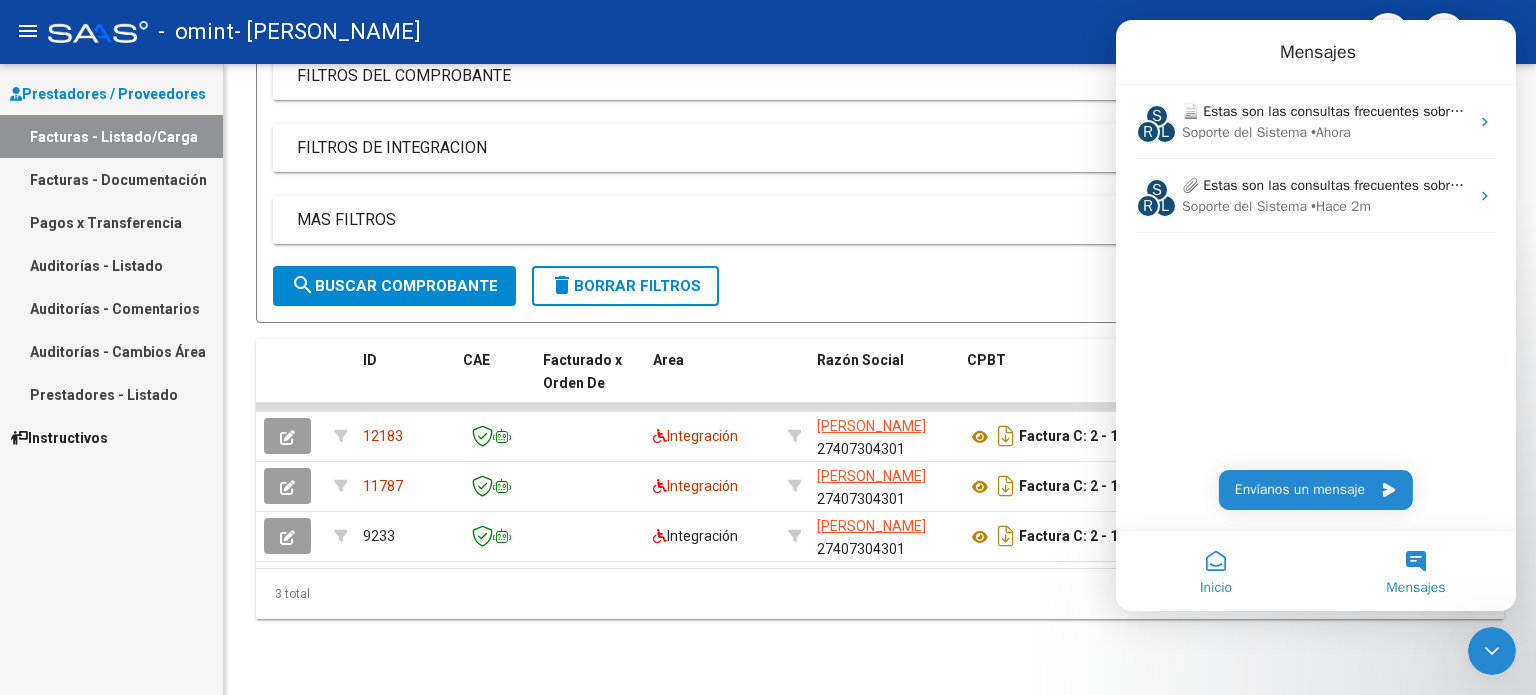 click on "Inicio" at bounding box center (1216, 571) 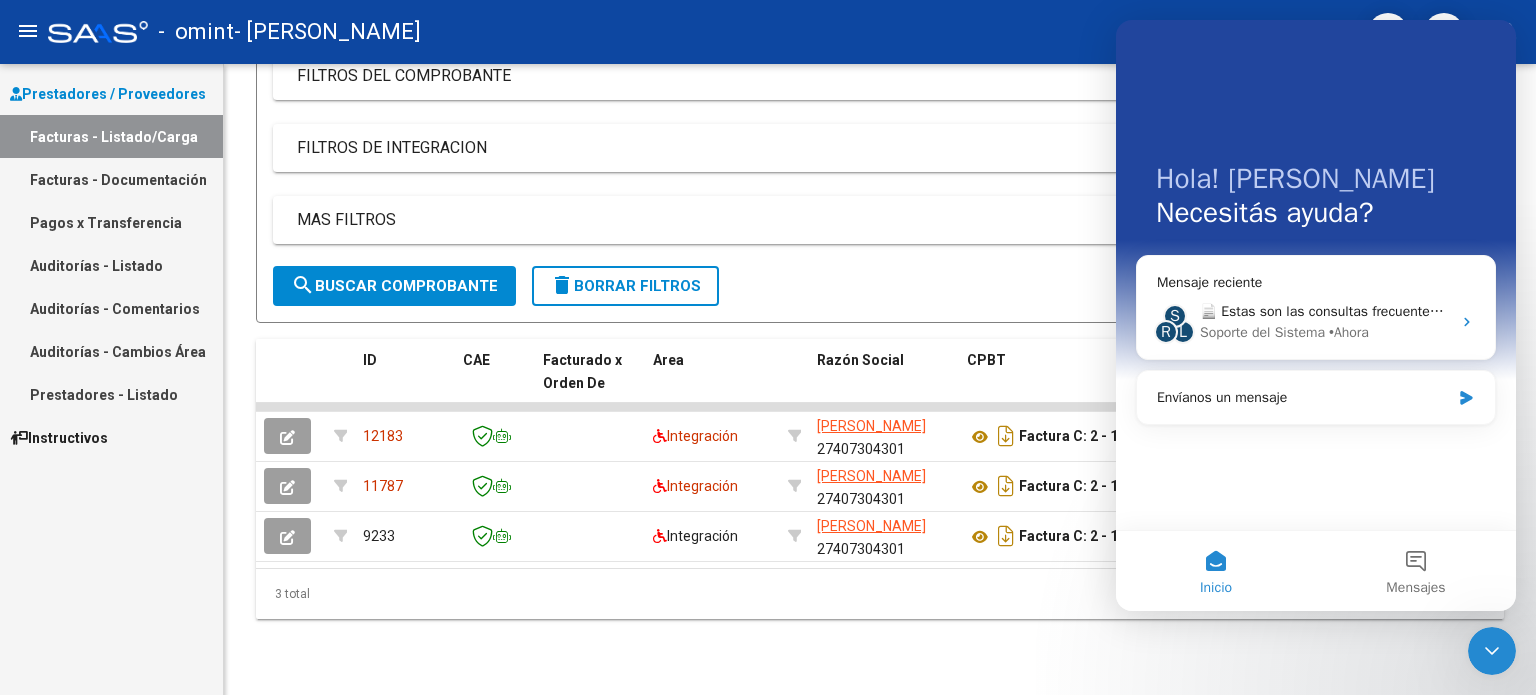 click 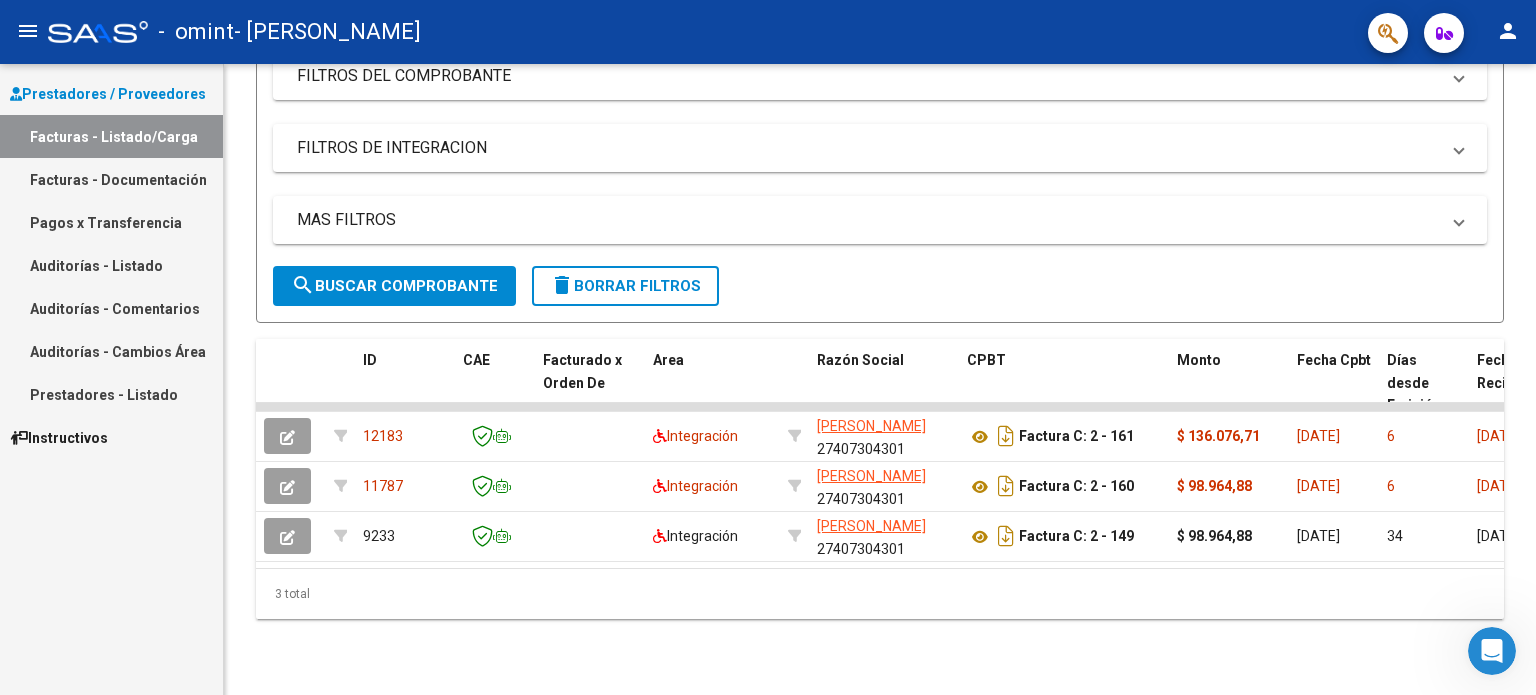 click on "Prestadores - Listado" at bounding box center (111, 394) 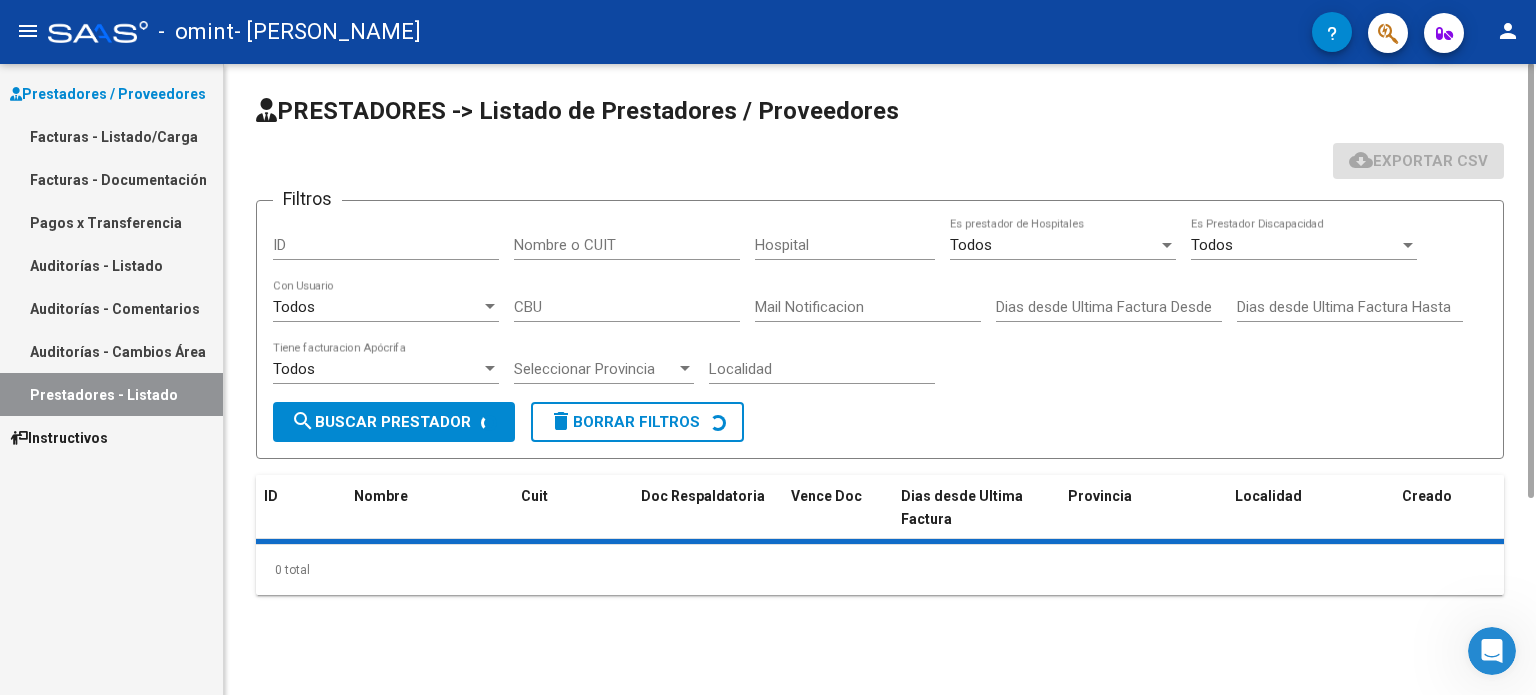 scroll, scrollTop: 0, scrollLeft: 0, axis: both 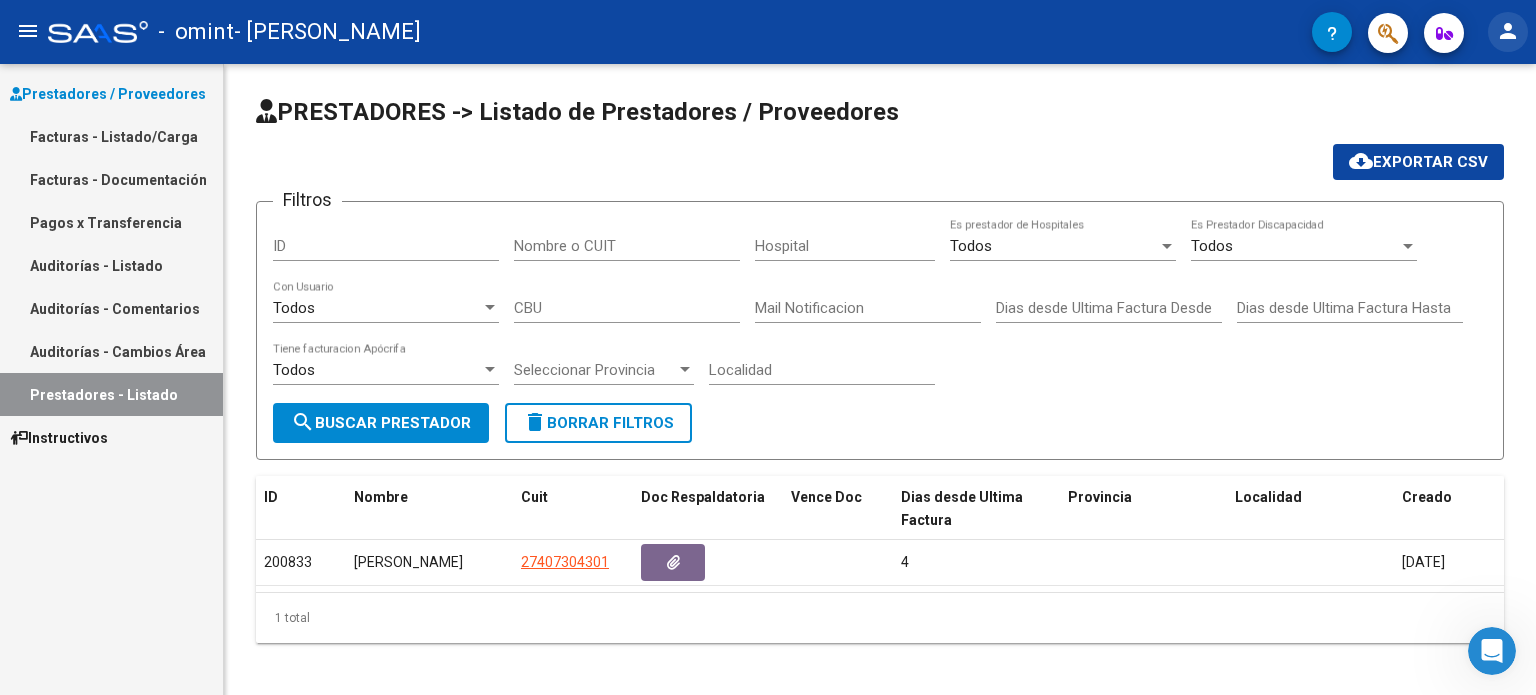 click on "person" 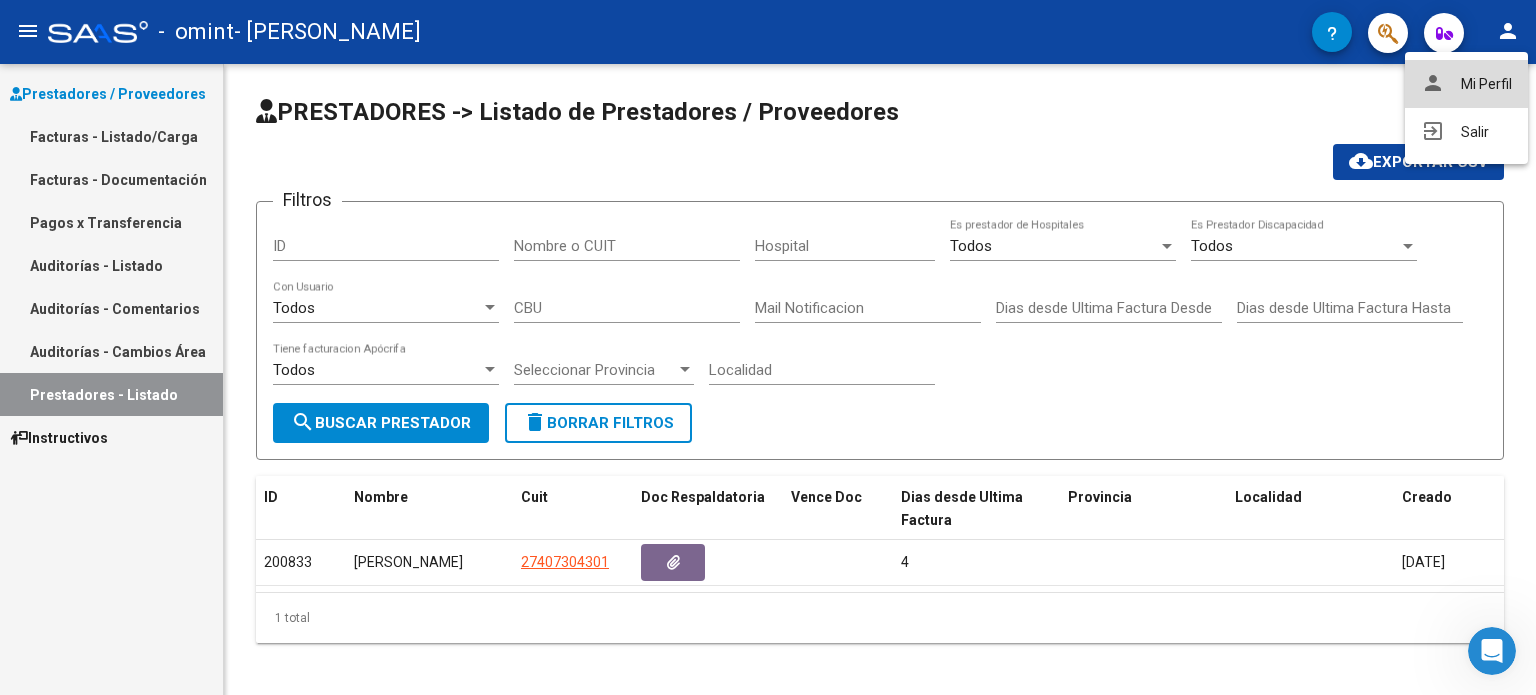 click on "person  Mi Perfil" at bounding box center (1466, 84) 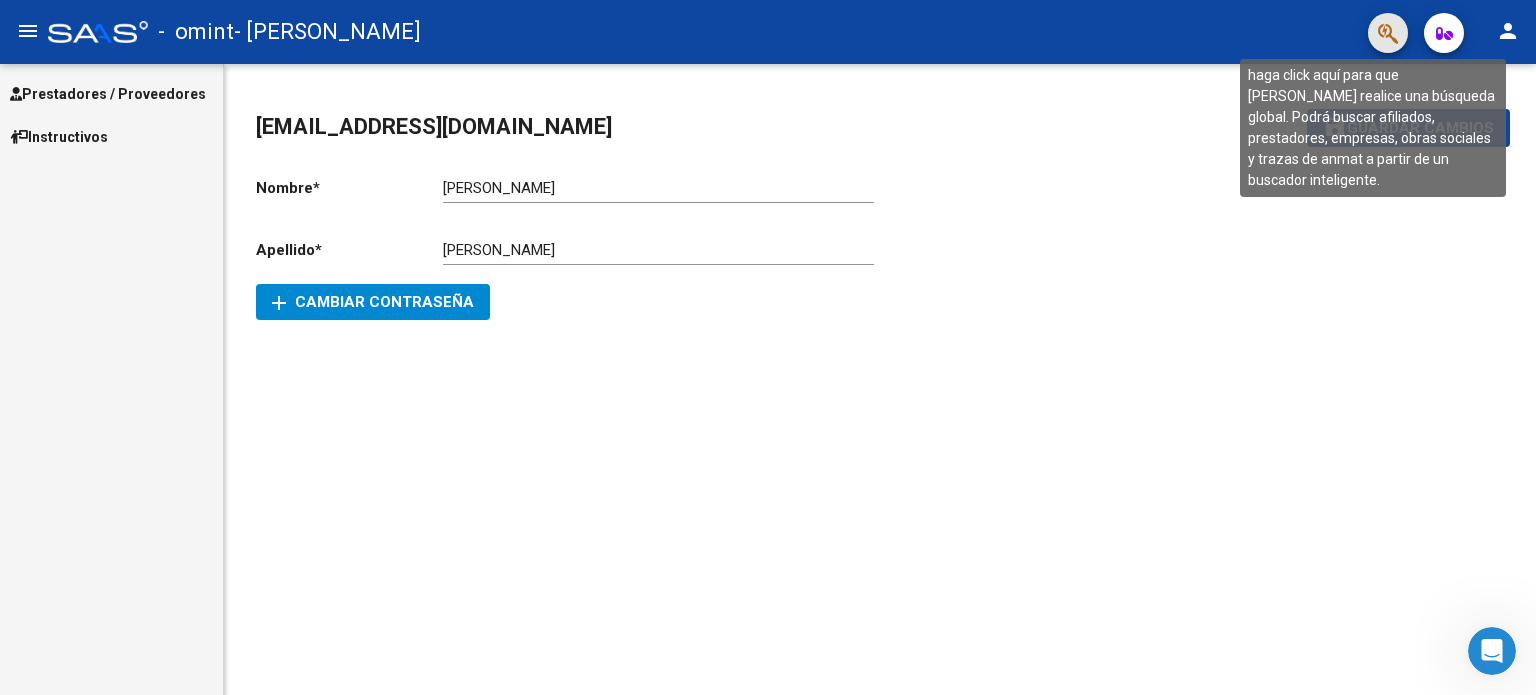 click 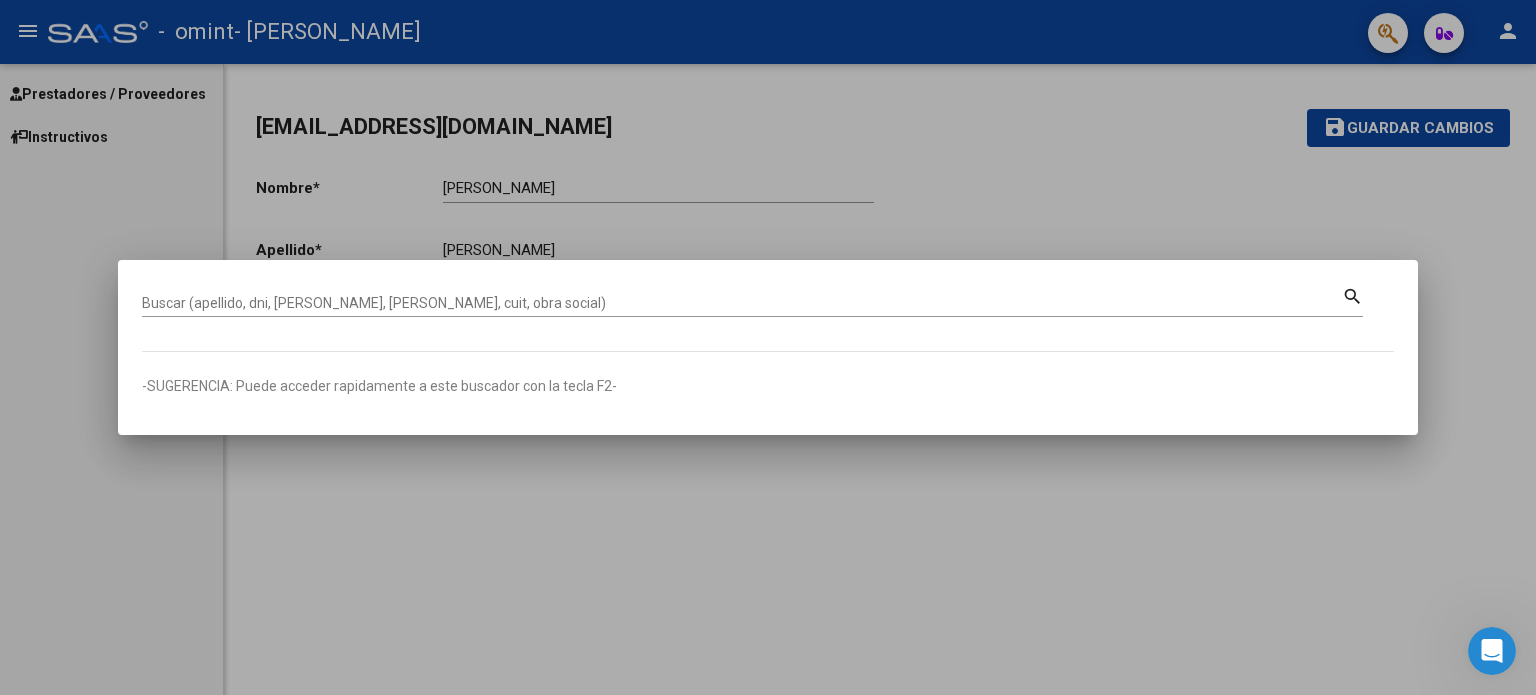 click at bounding box center [768, 347] 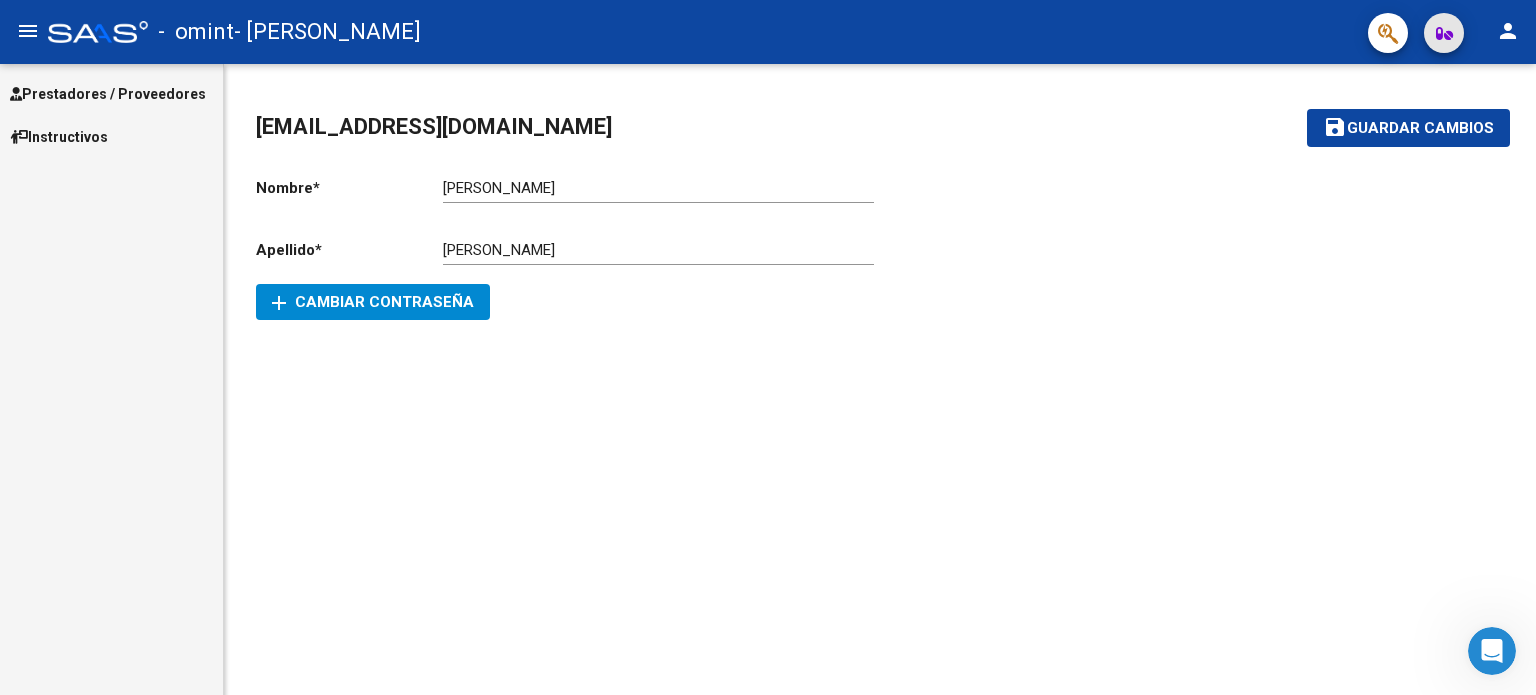 click 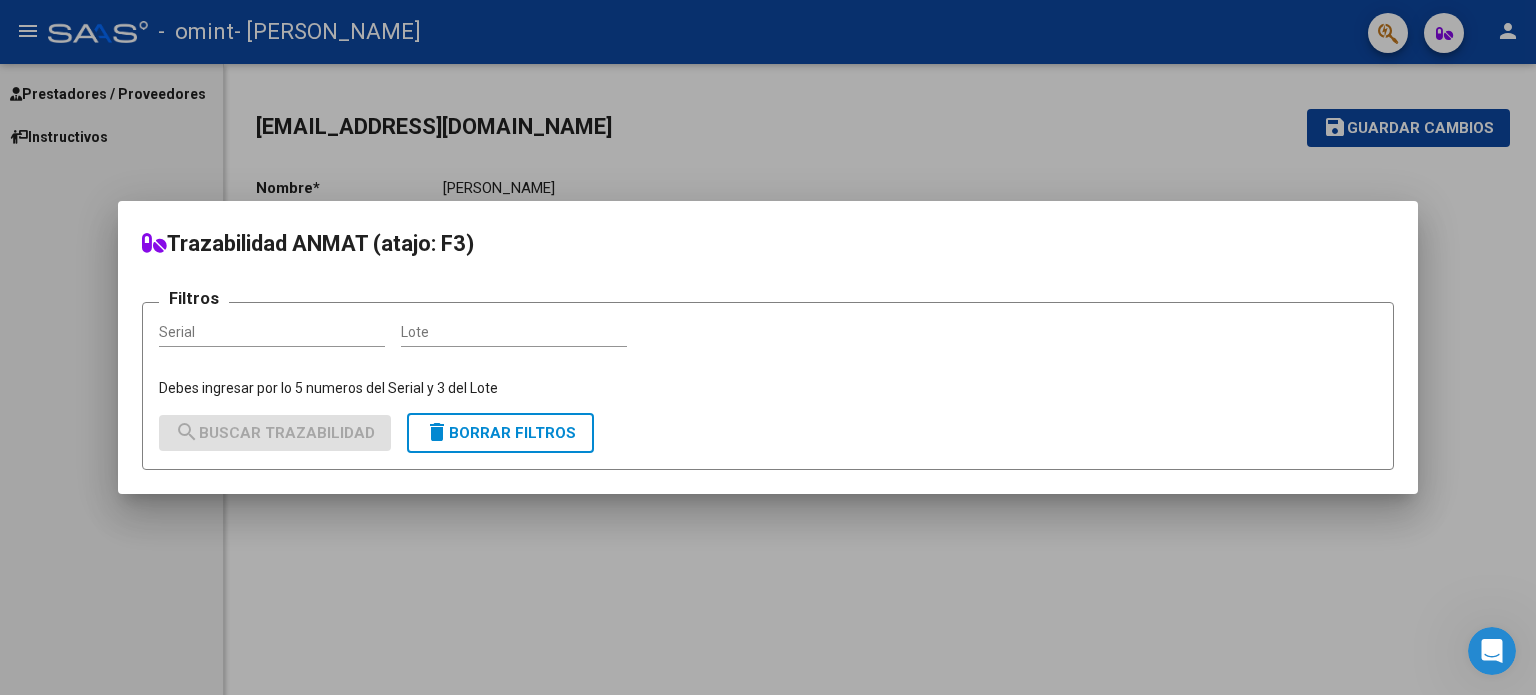 click at bounding box center [768, 347] 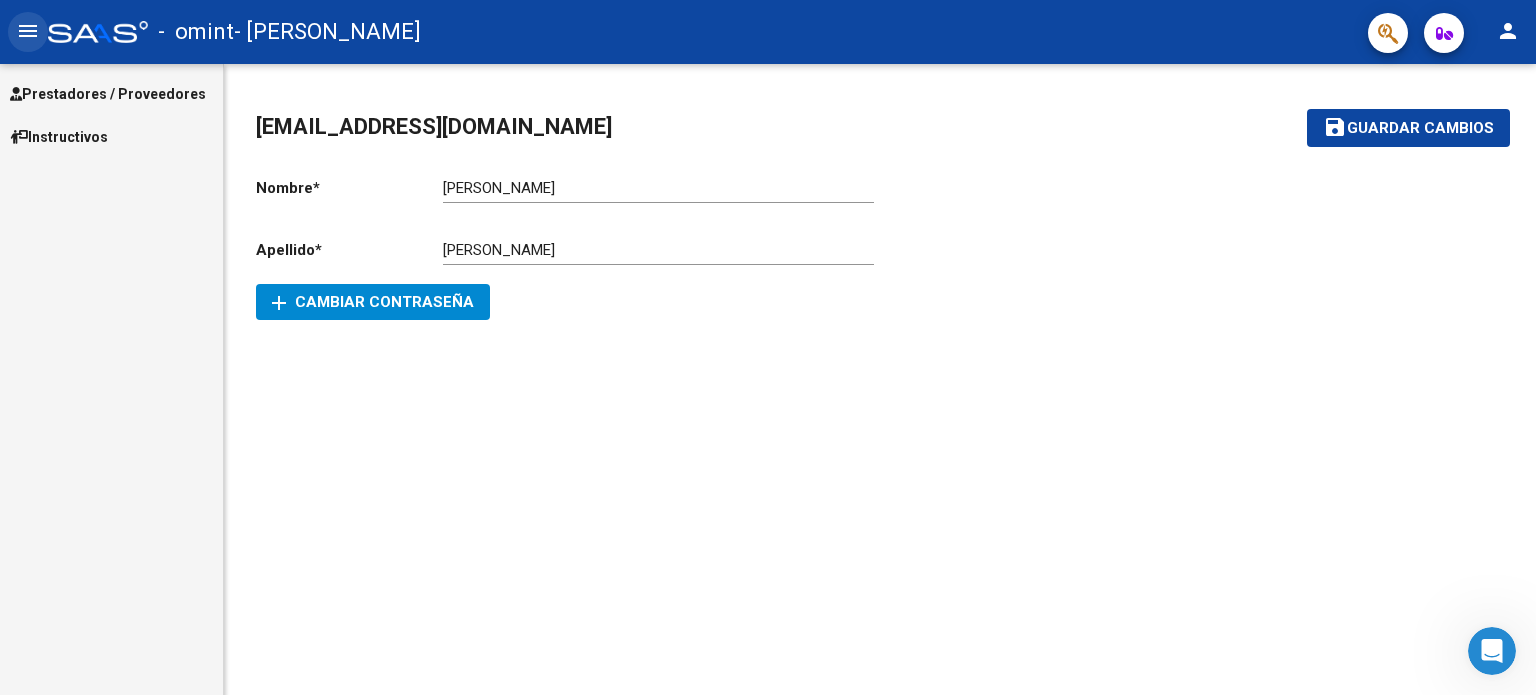 click on "menu" 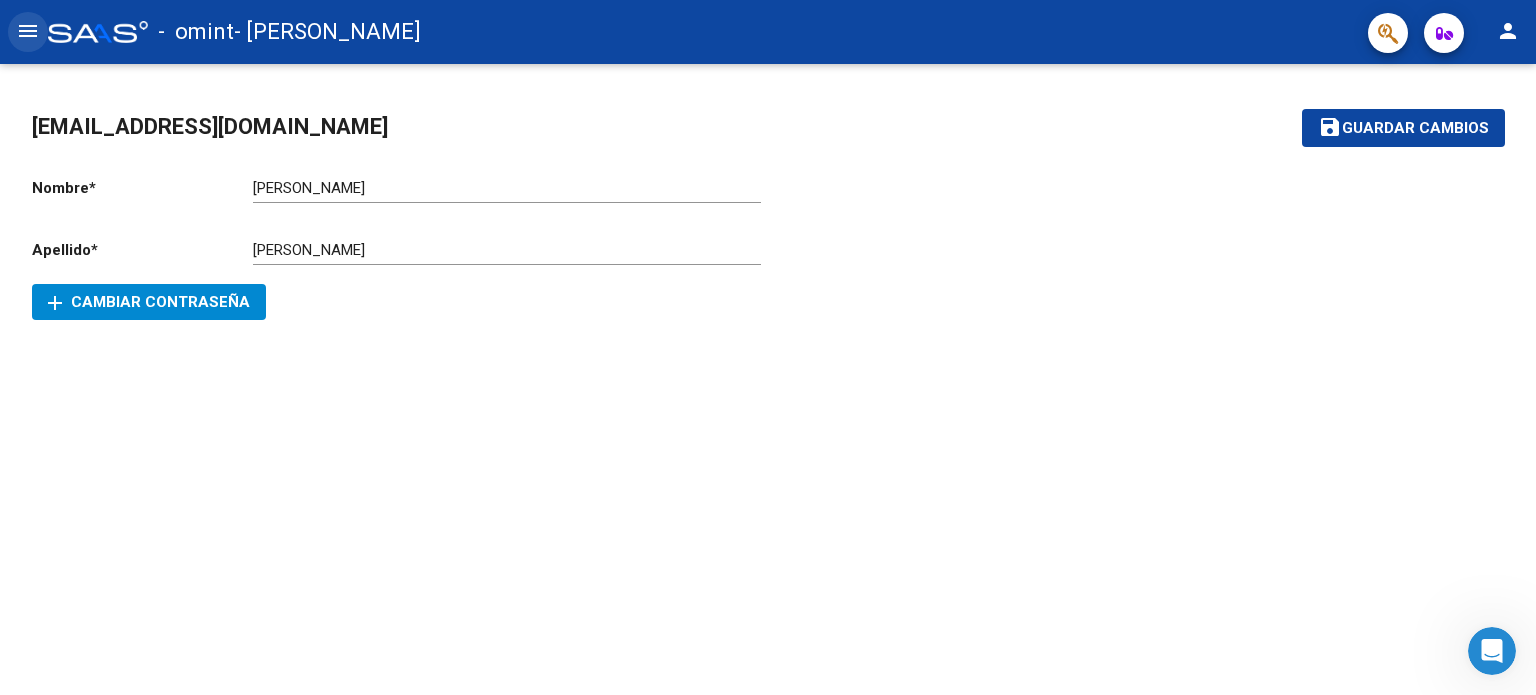 click on "menu" 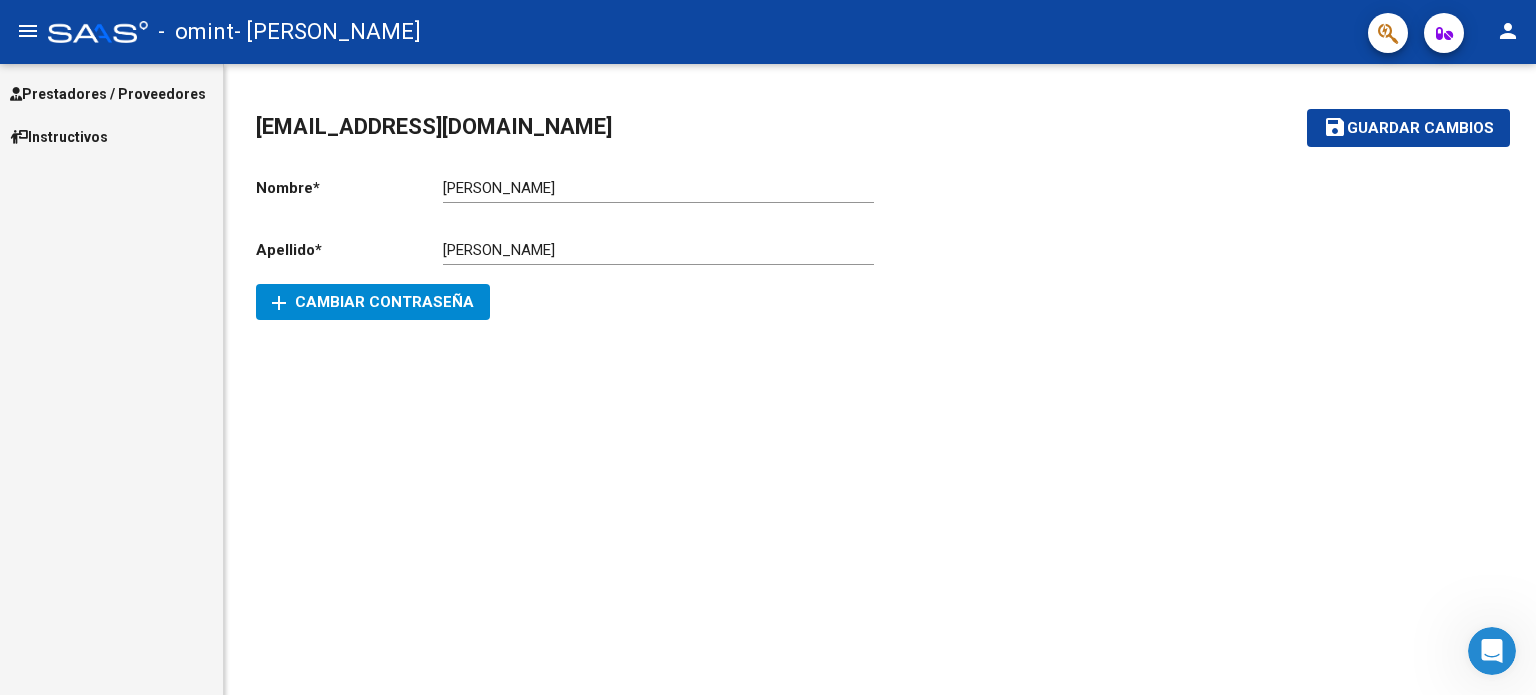 click 